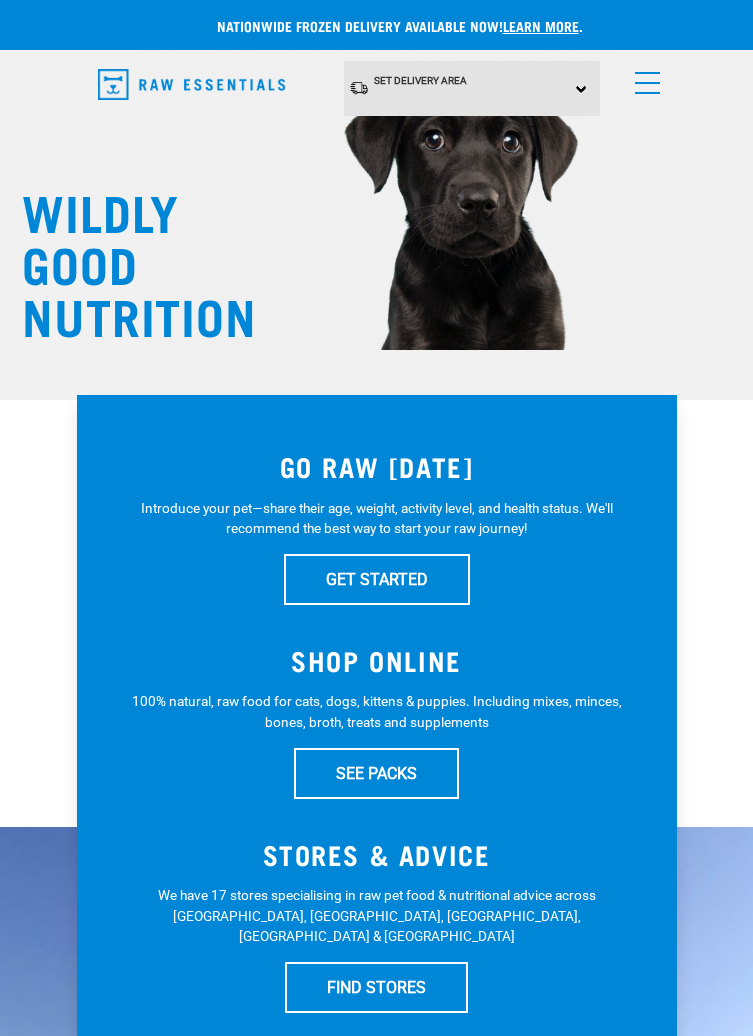 scroll, scrollTop: 0, scrollLeft: 0, axis: both 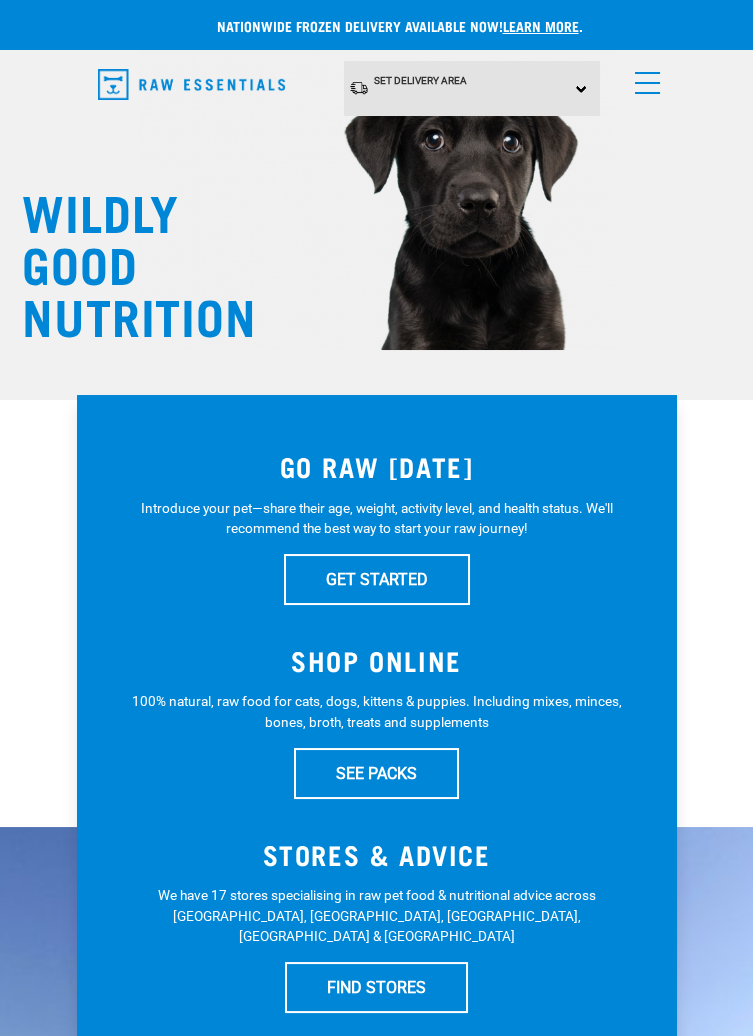 click at bounding box center [643, 78] 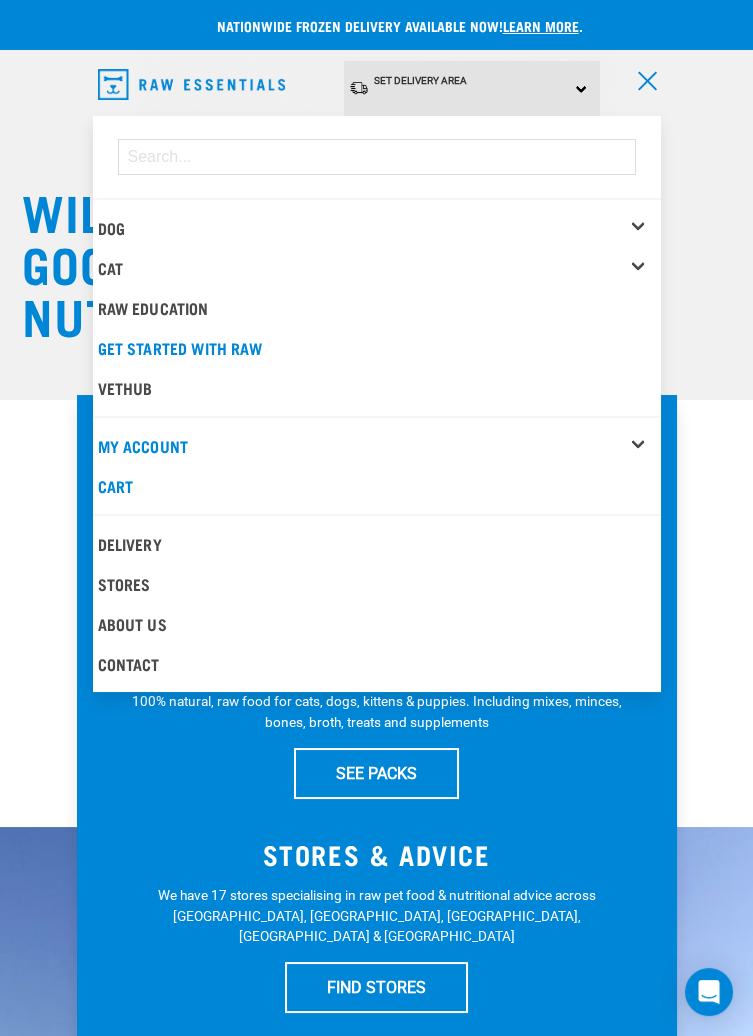 click on "Dog" at bounding box center [379, 228] 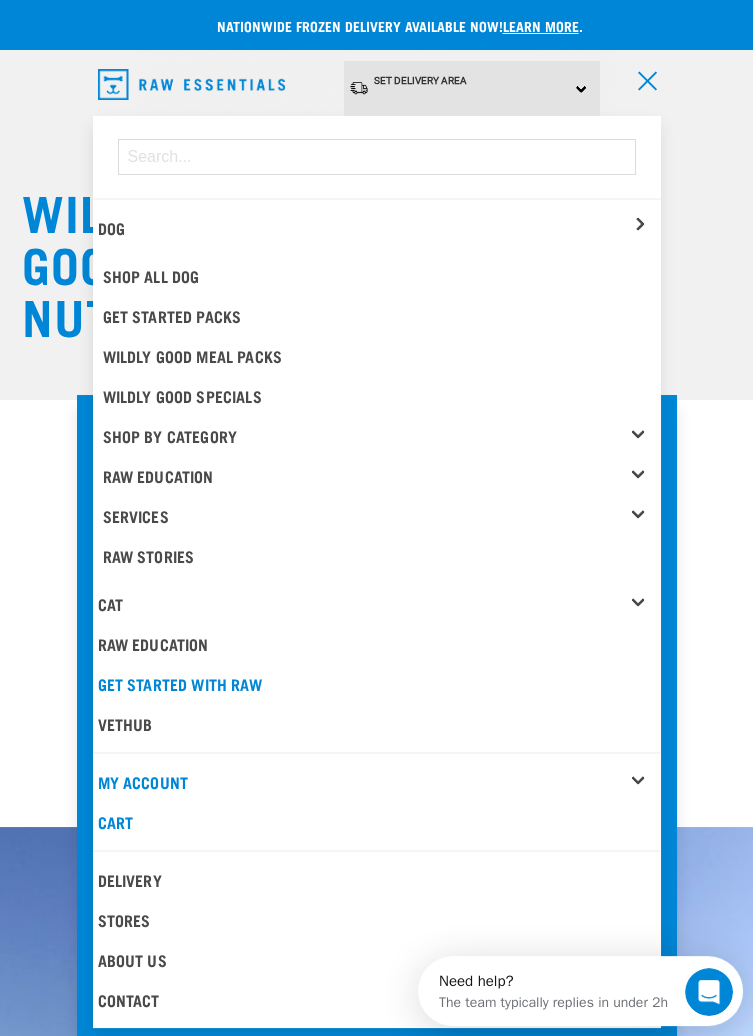 scroll, scrollTop: 0, scrollLeft: 0, axis: both 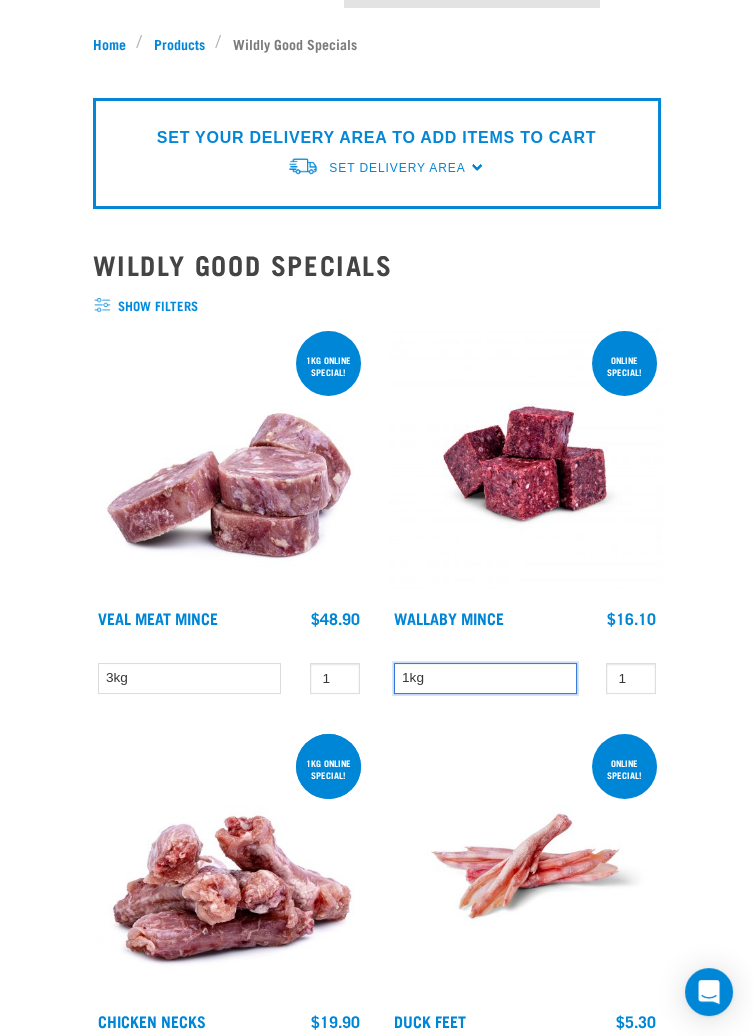 click on "1kg" at bounding box center (485, 678) 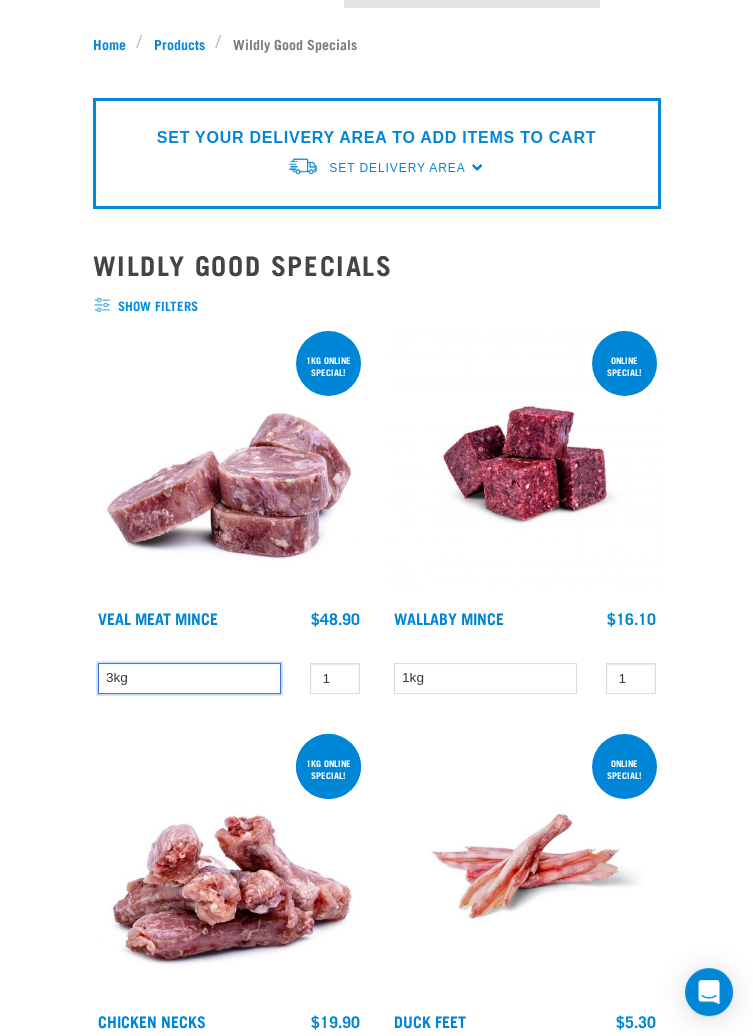 click on "3kg" at bounding box center [189, 678] 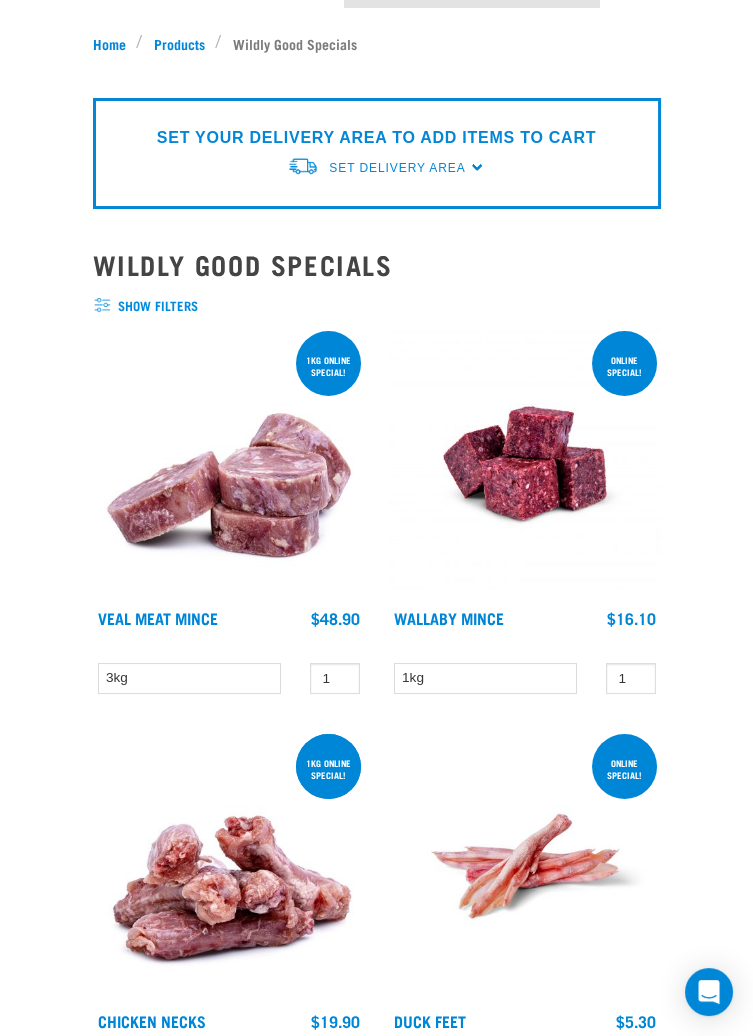 click at bounding box center [525, 463] 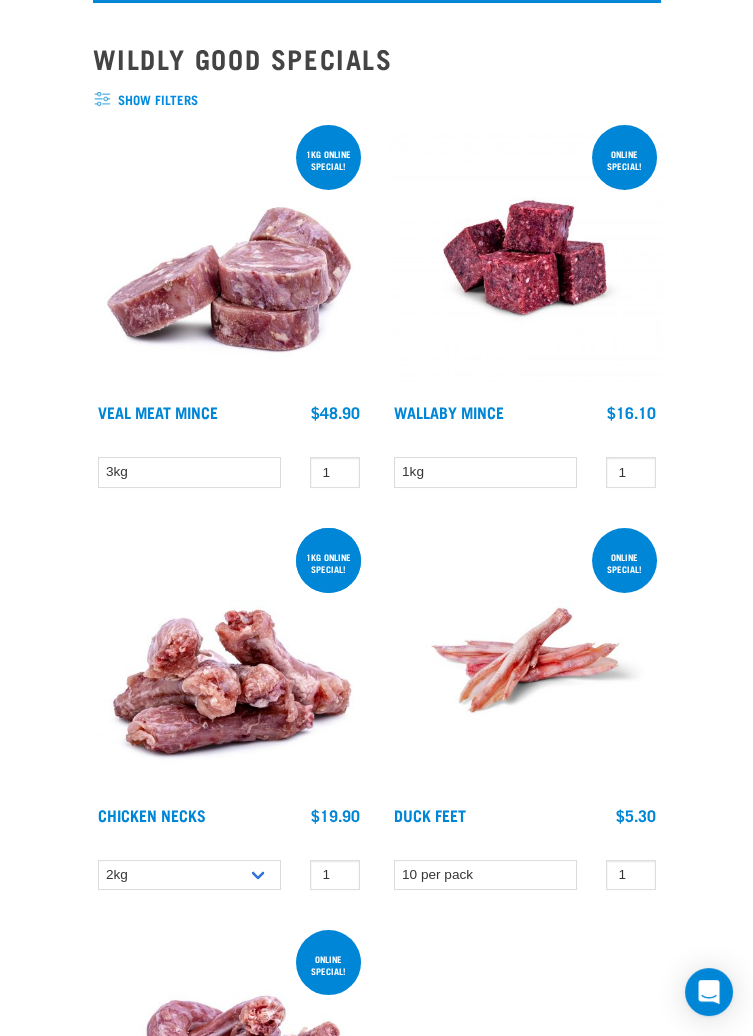 scroll, scrollTop: 319, scrollLeft: 0, axis: vertical 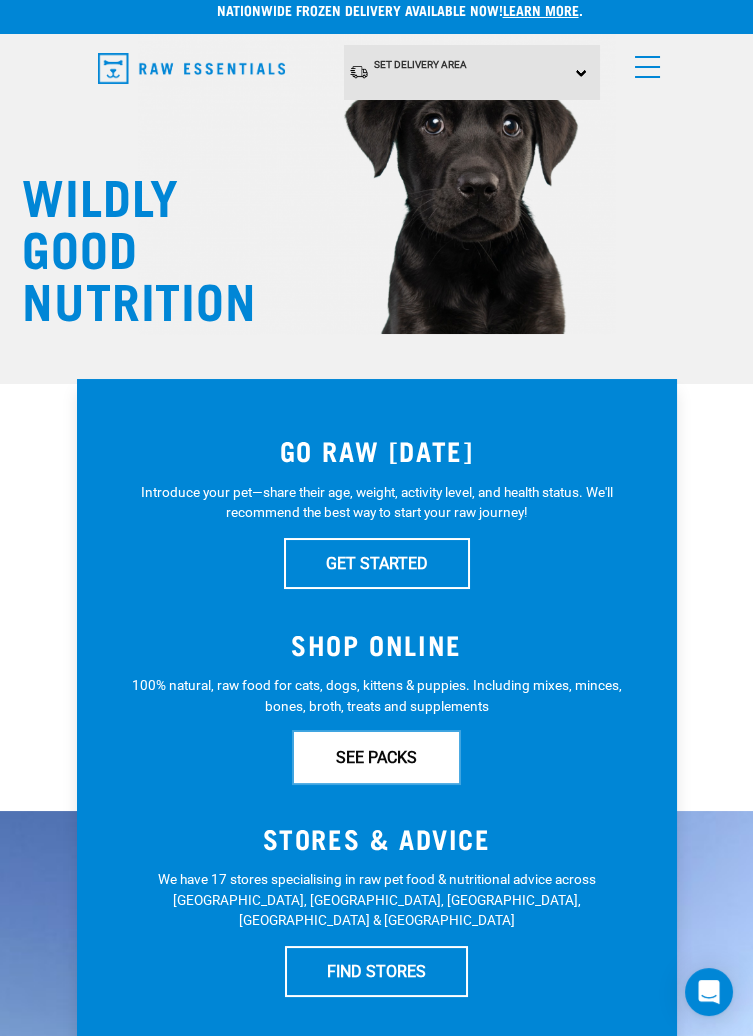 click on "SEE PACKS" at bounding box center [376, 757] 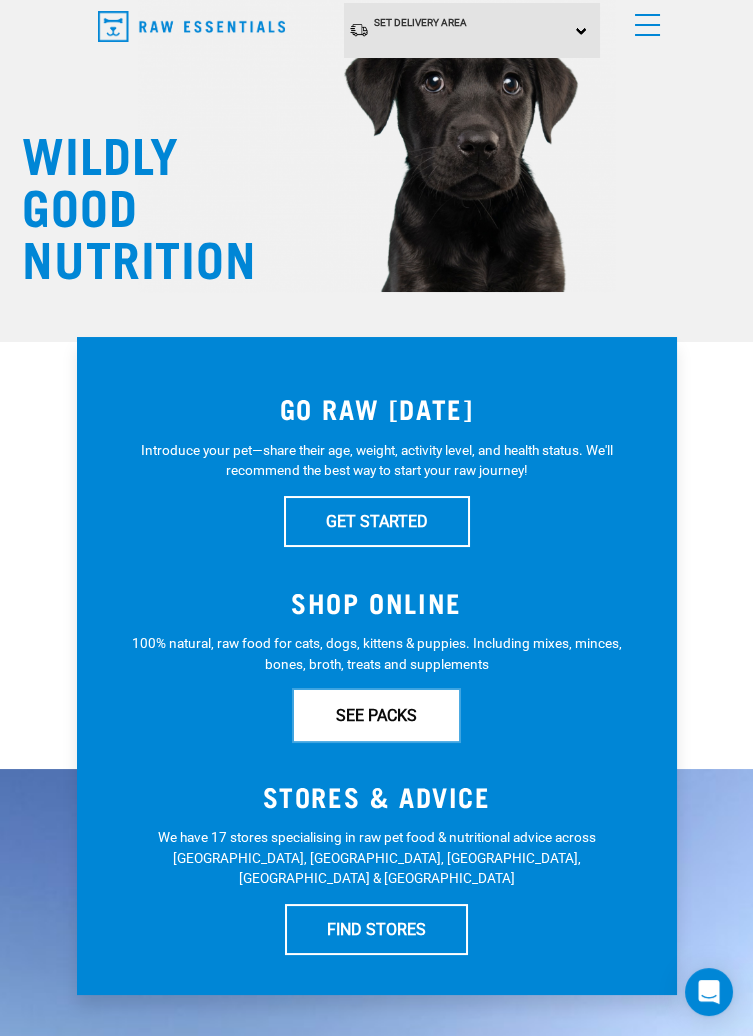 scroll, scrollTop: 112, scrollLeft: 0, axis: vertical 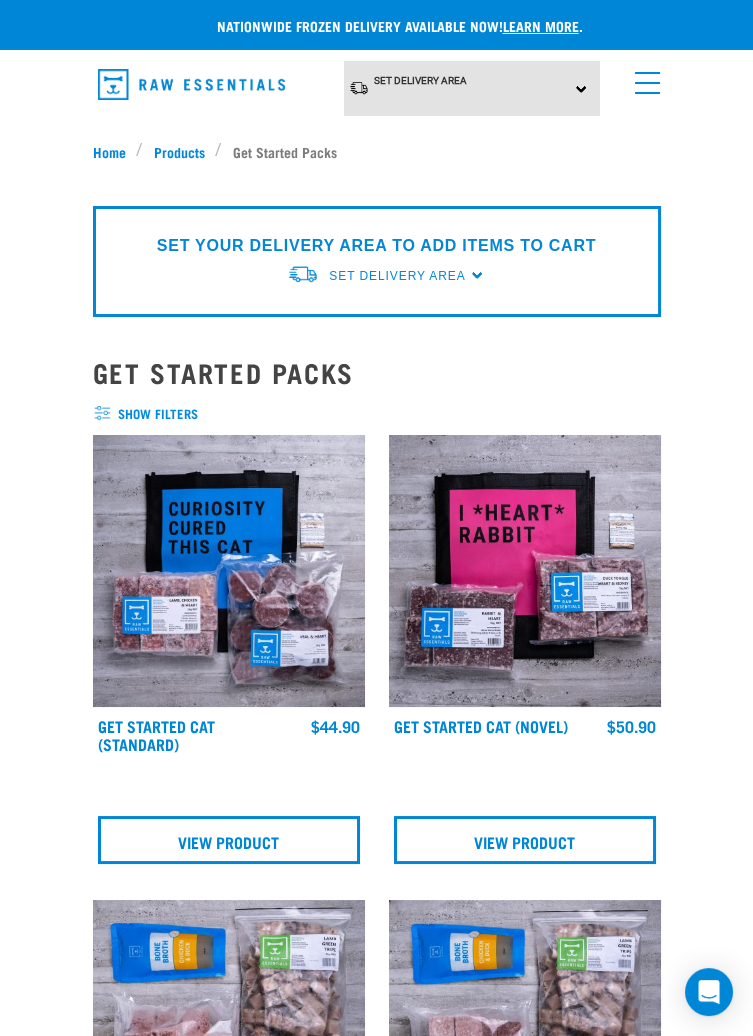 click at bounding box center [643, 78] 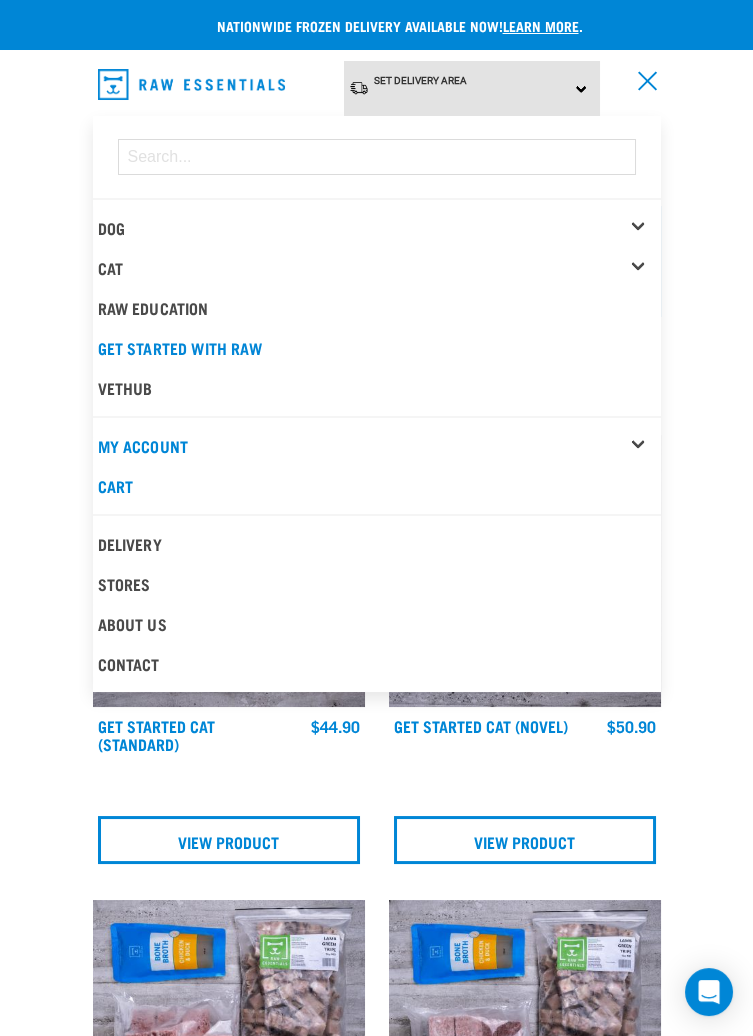 click on "Dog" at bounding box center [379, 228] 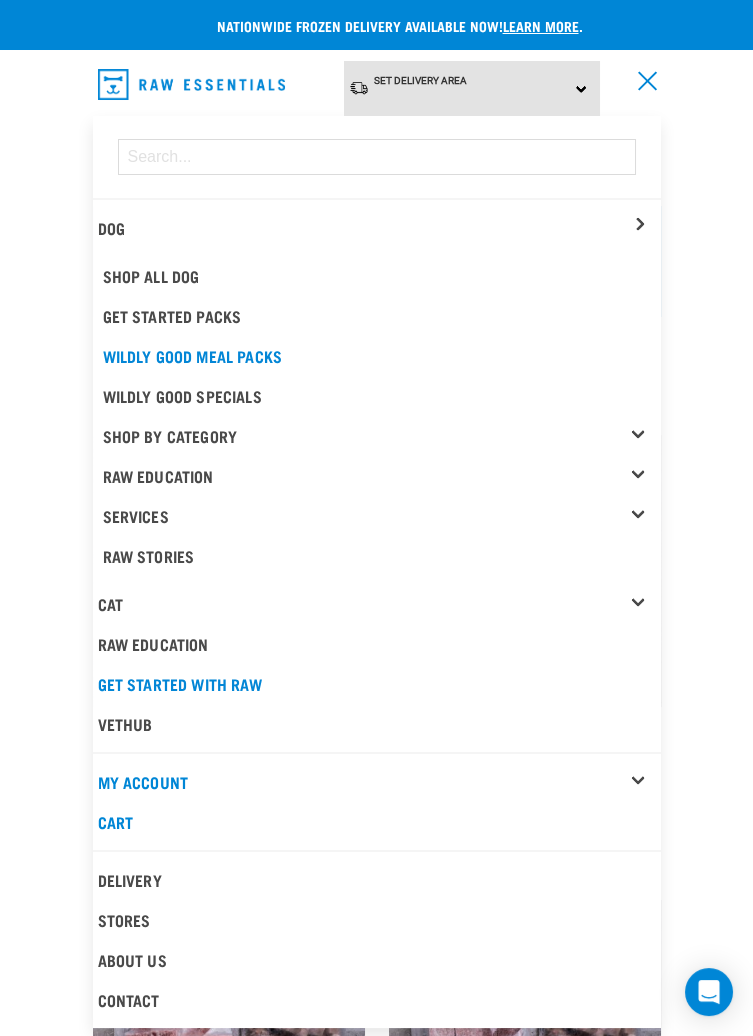 click on "Wildly Good Meal Packs" at bounding box center [379, 356] 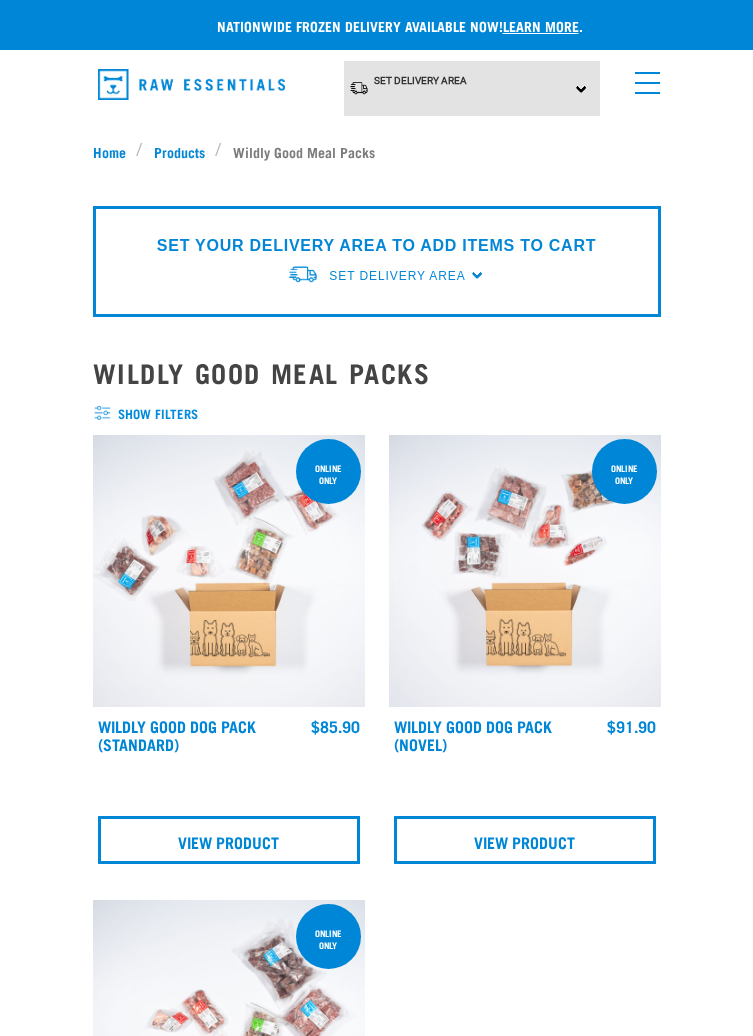 scroll, scrollTop: 0, scrollLeft: 0, axis: both 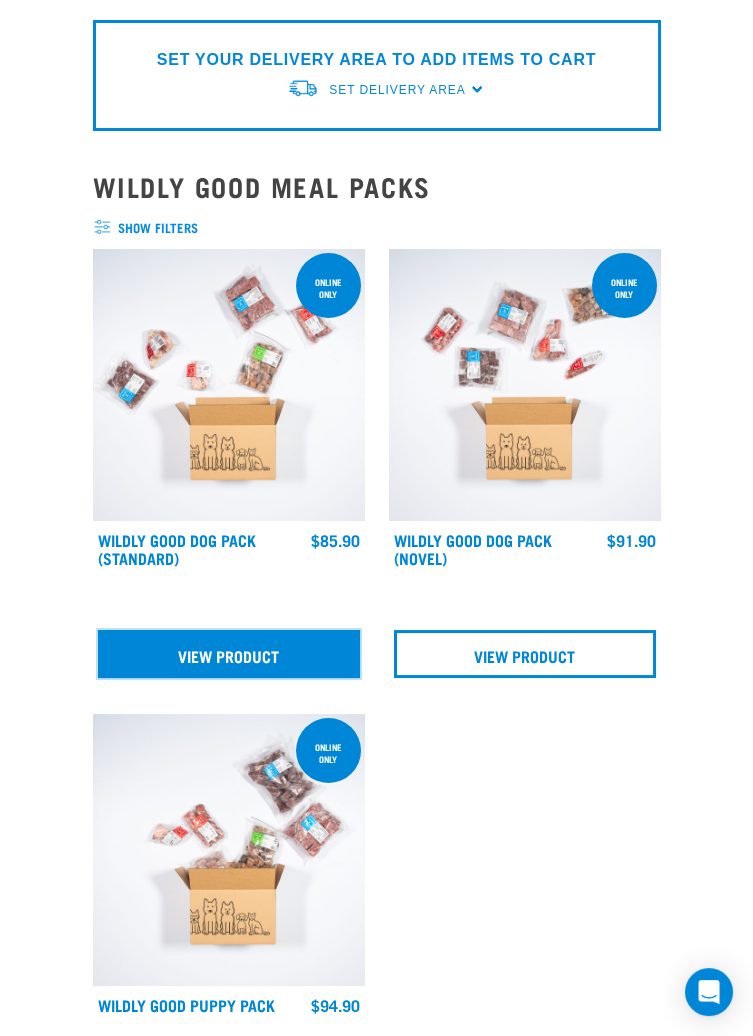 click on "View Product" at bounding box center (229, 654) 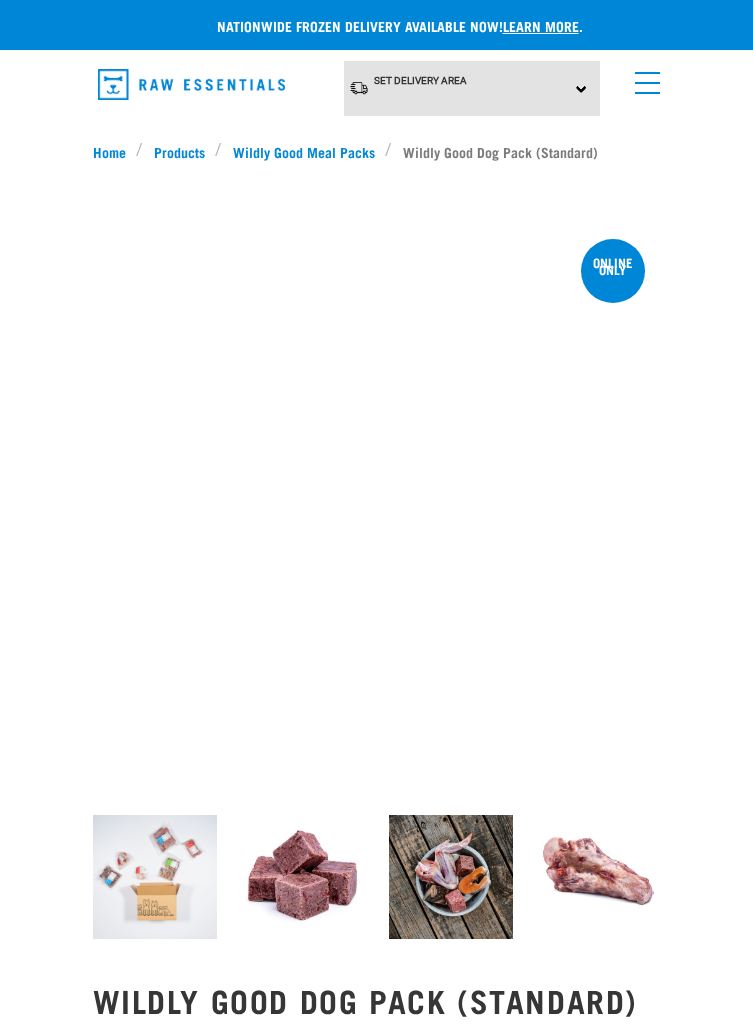 scroll, scrollTop: 0, scrollLeft: 0, axis: both 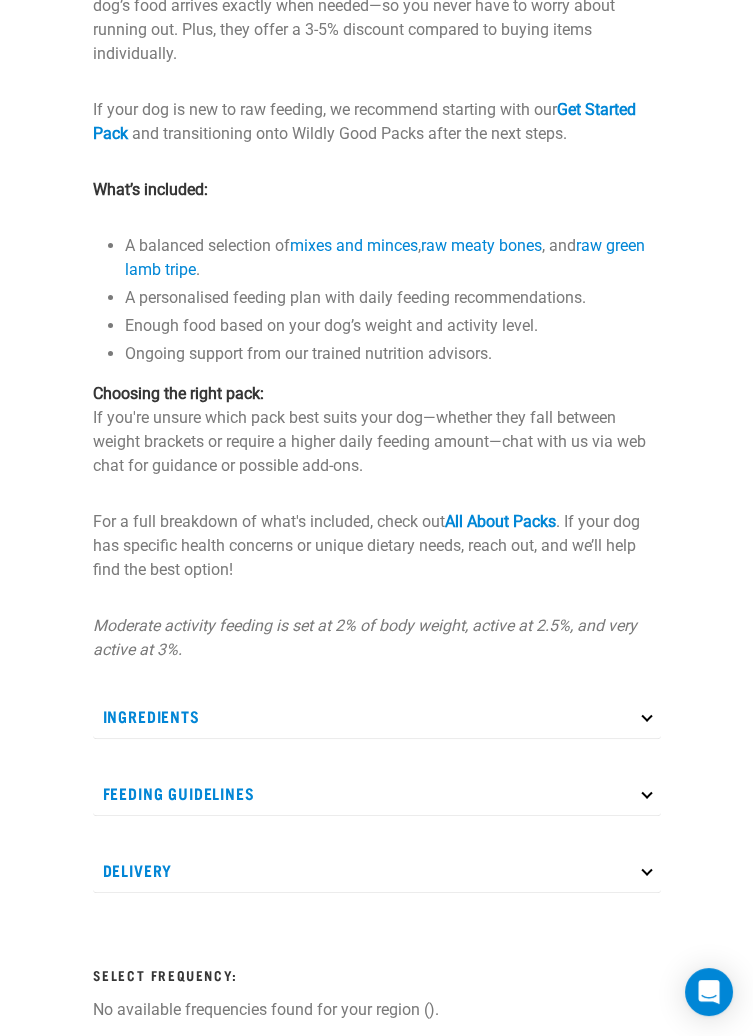 click on "Ingredients" at bounding box center (377, 716) 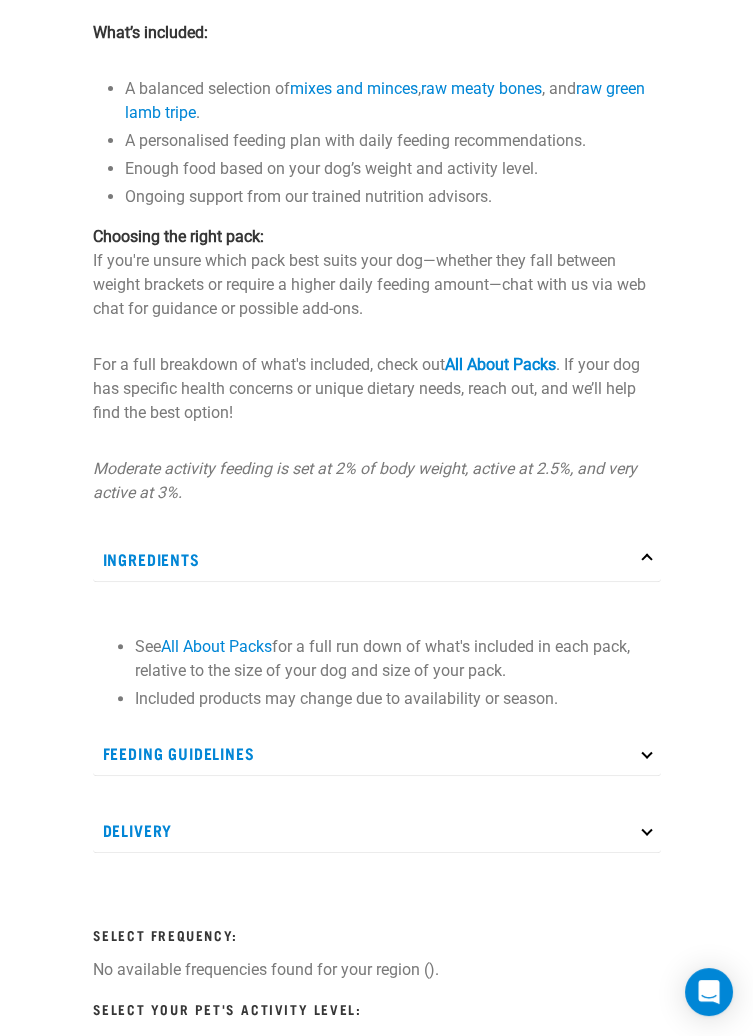 click on "All About Packs" at bounding box center (216, 646) 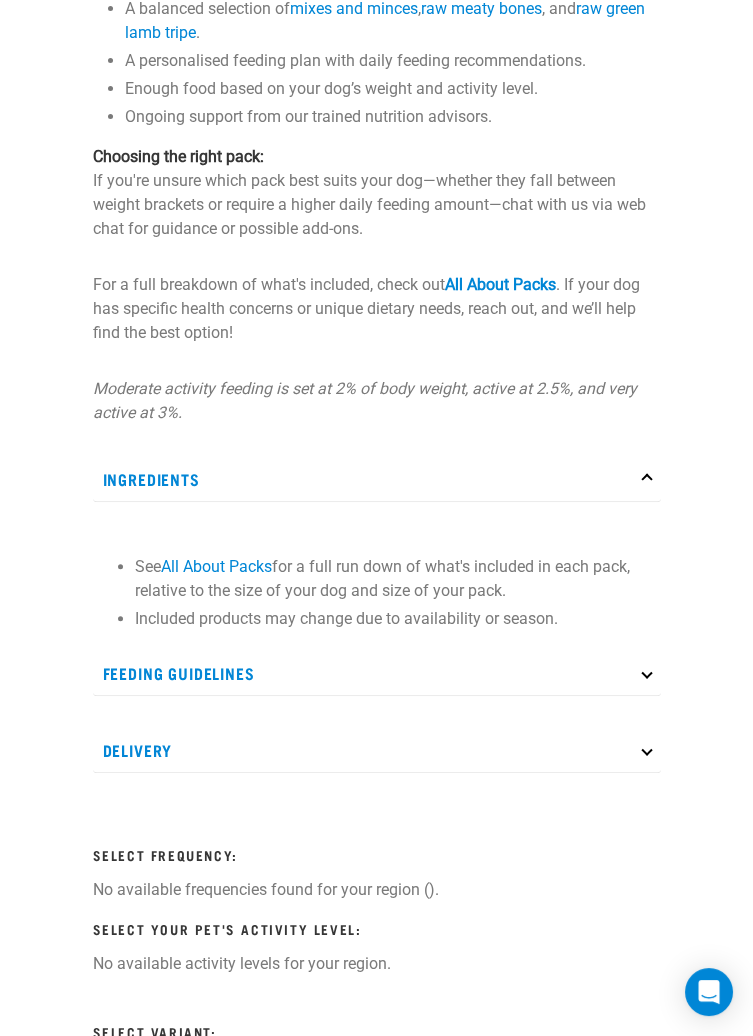 scroll, scrollTop: 1469, scrollLeft: 0, axis: vertical 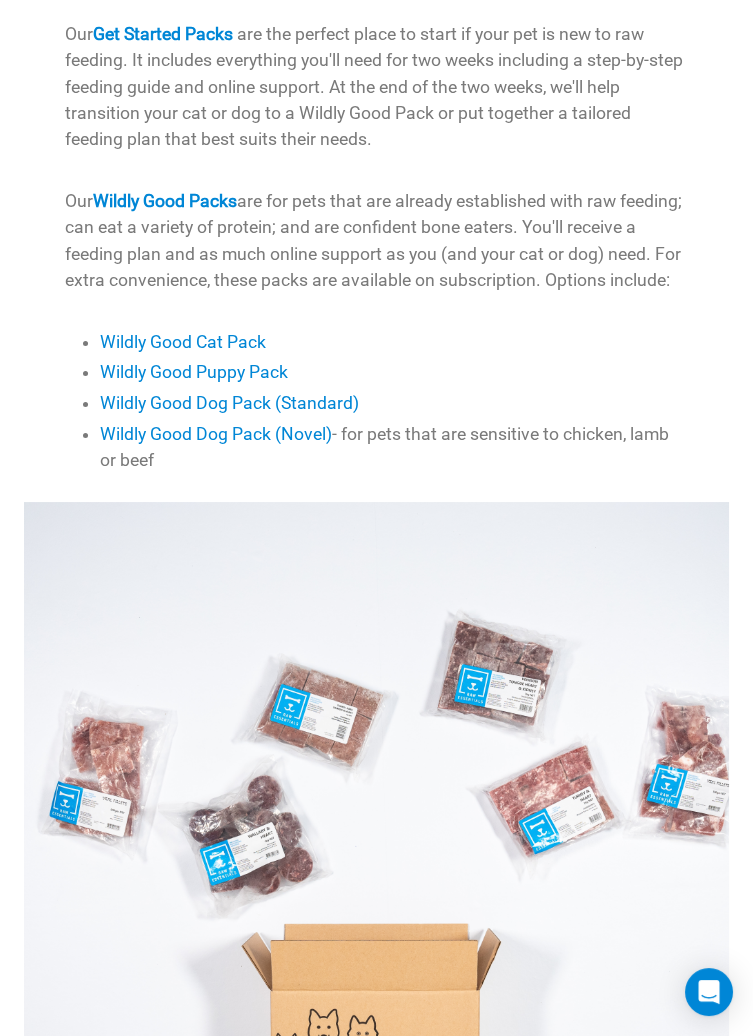 click on "Wildly Good Dog Pack (Standard)" at bounding box center [229, 403] 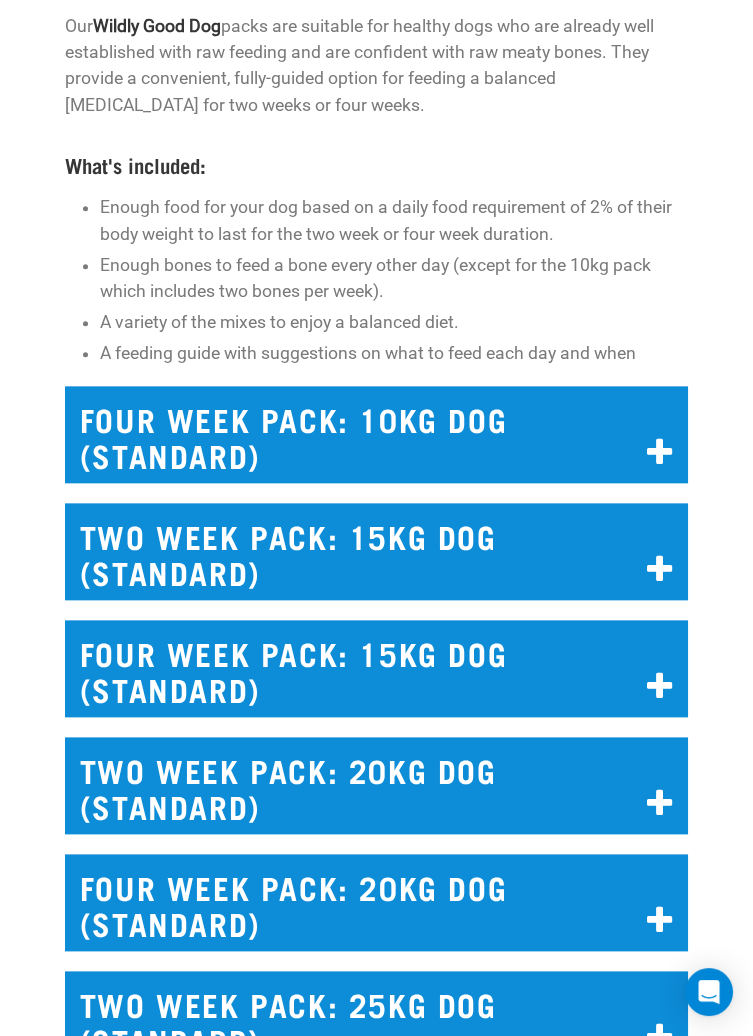scroll, scrollTop: 12, scrollLeft: 0, axis: vertical 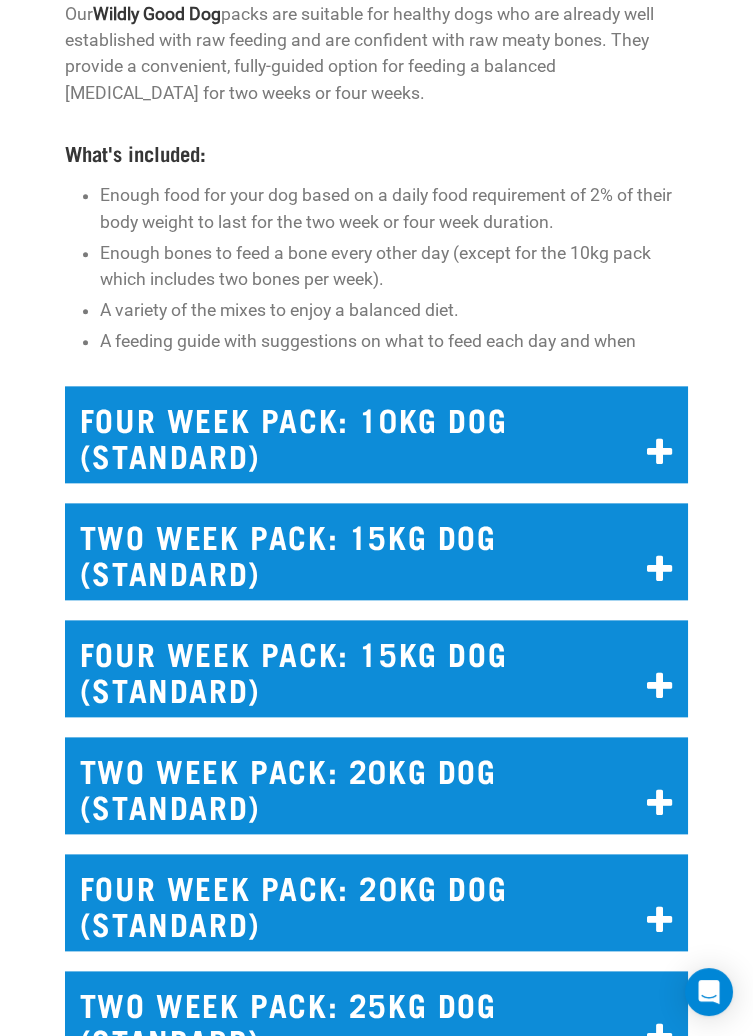 click at bounding box center (660, 453) 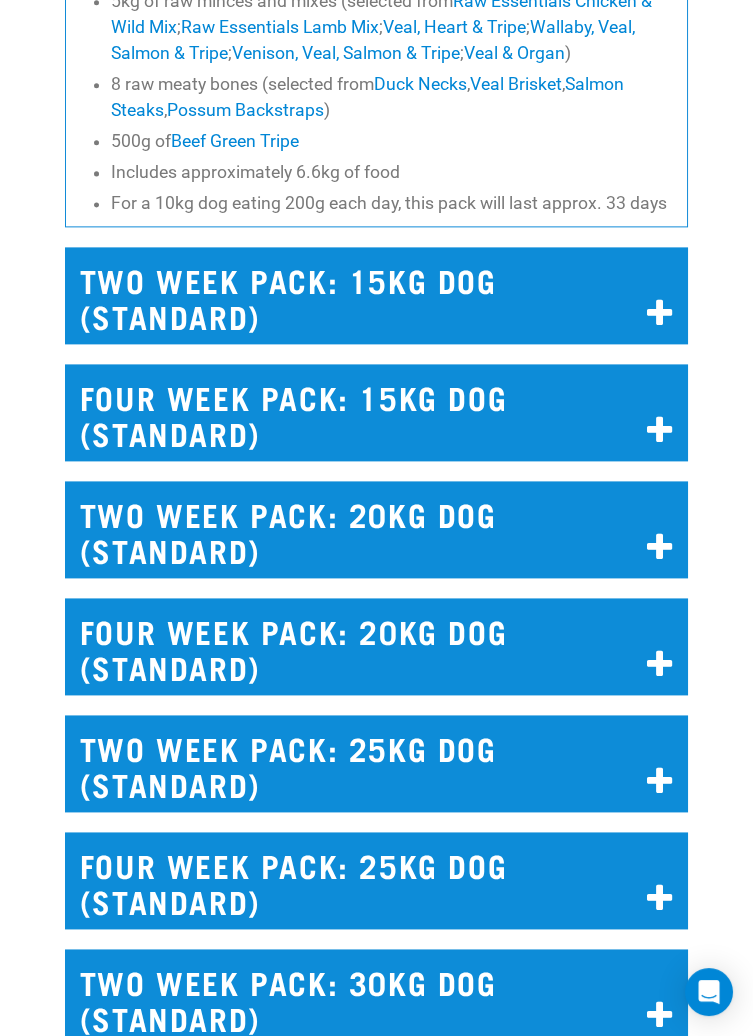 scroll, scrollTop: 4635, scrollLeft: 0, axis: vertical 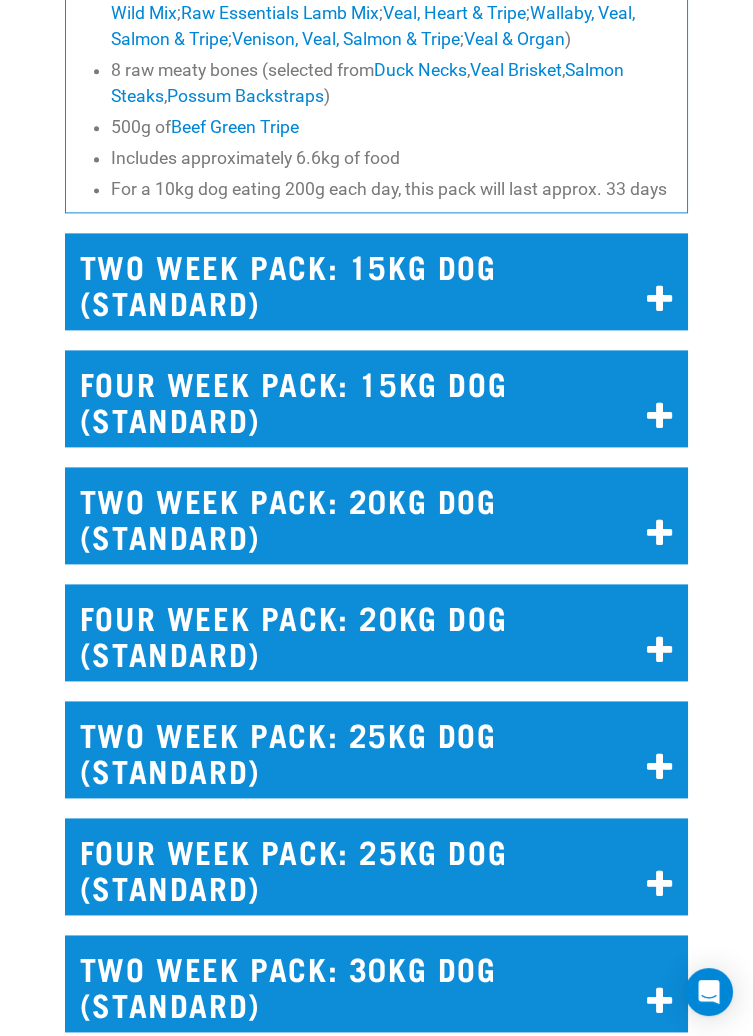 click at bounding box center (660, 885) 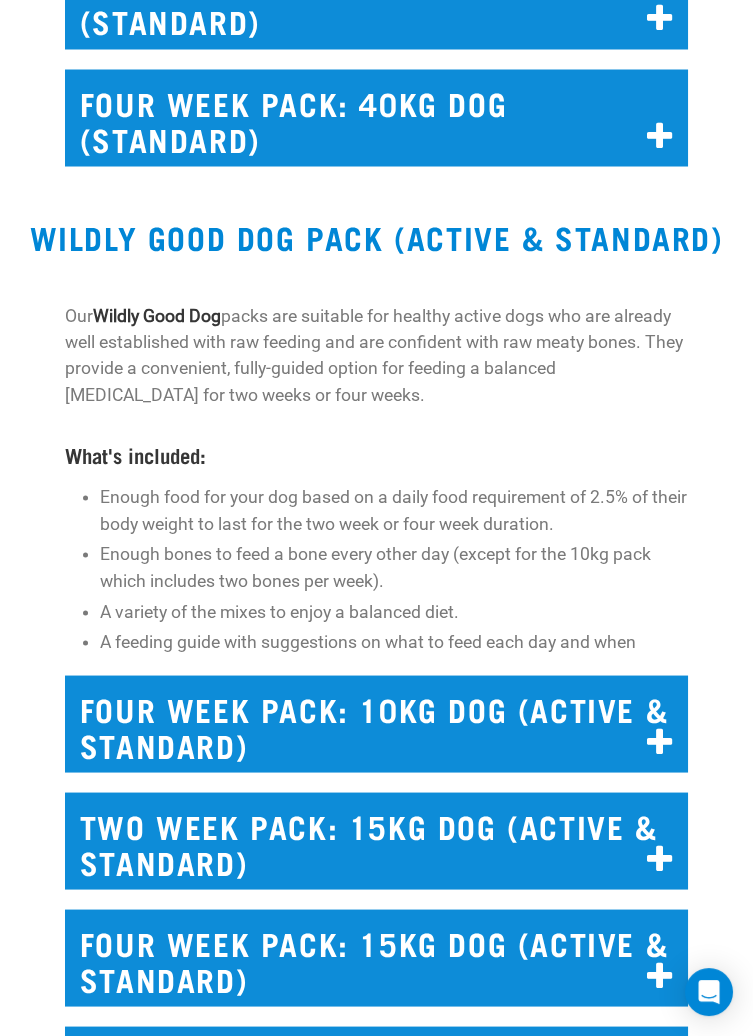 scroll, scrollTop: 6358, scrollLeft: 0, axis: vertical 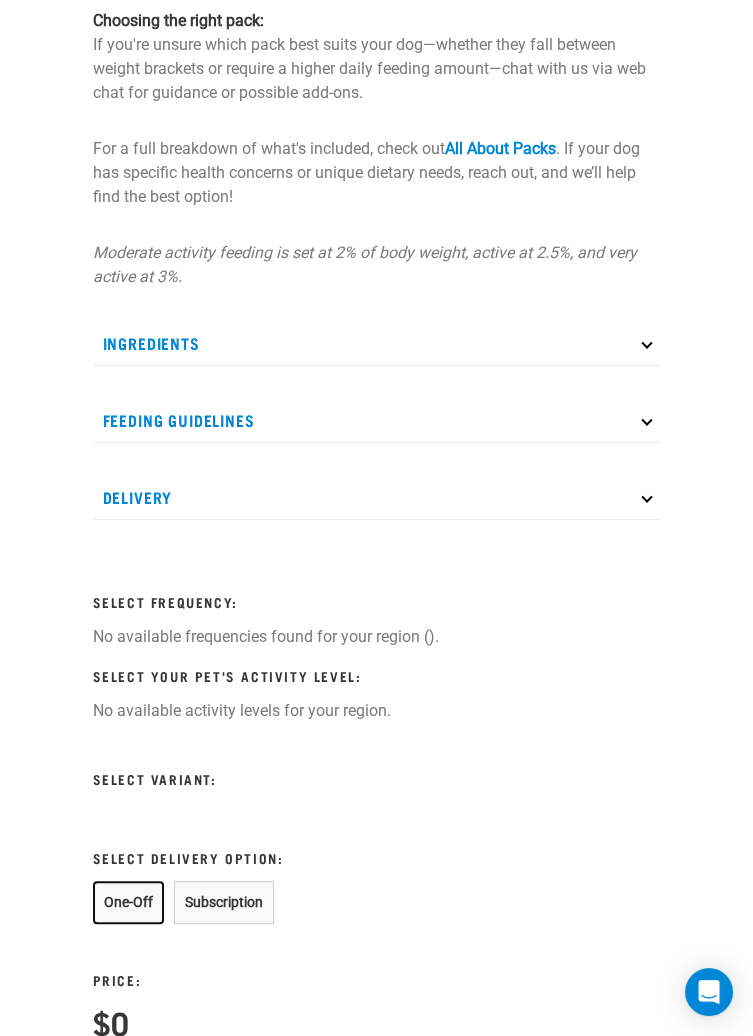 click on "One-Off" at bounding box center (128, 902) 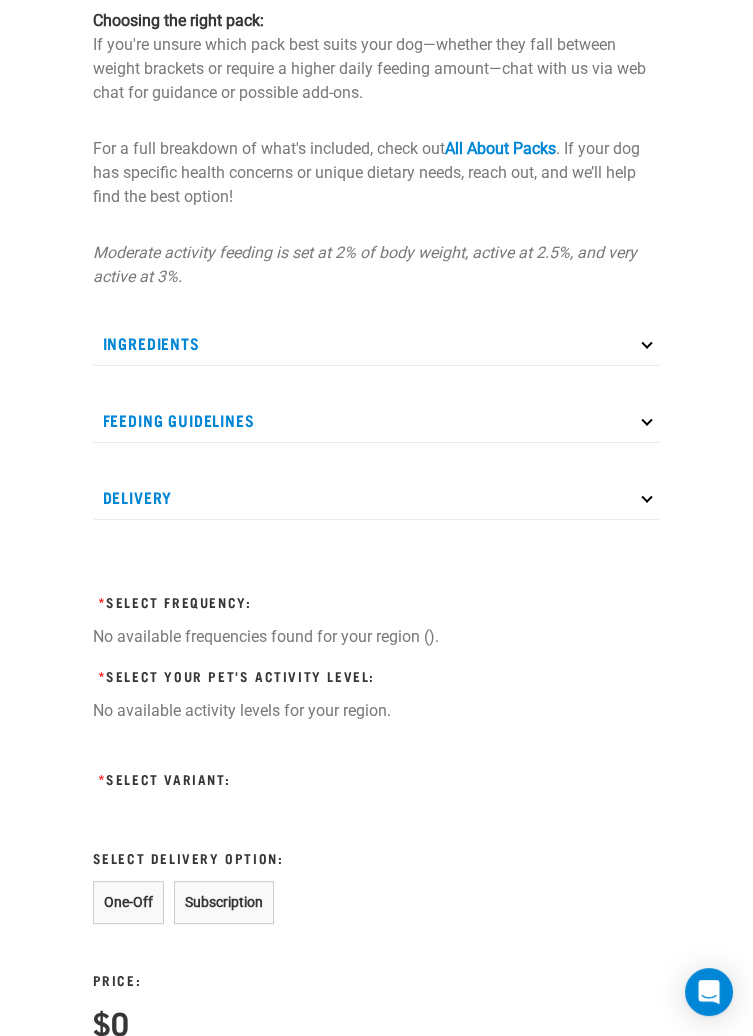 click on "*  Select Frequency:" at bounding box center (377, 601) 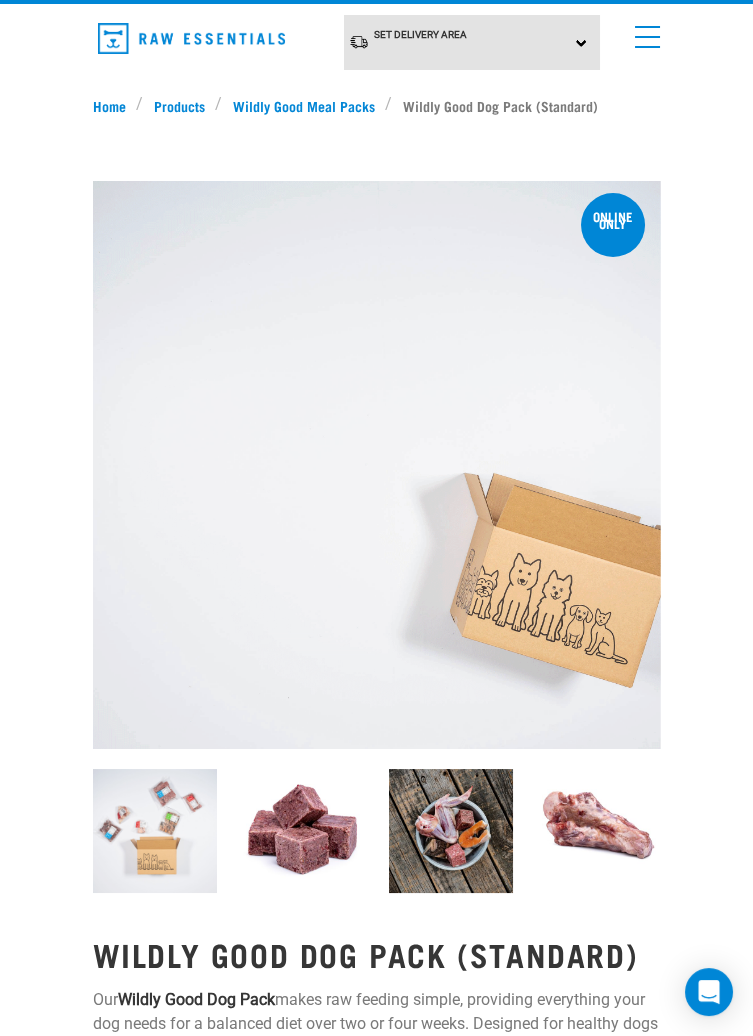 scroll, scrollTop: 0, scrollLeft: 0, axis: both 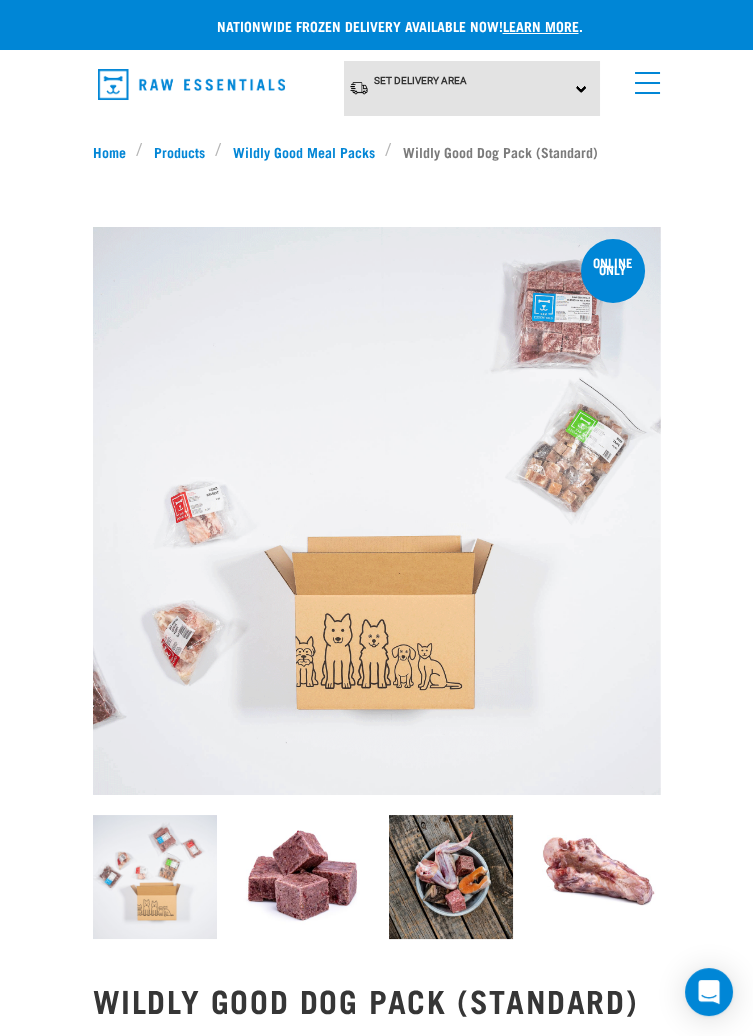 click on "Set Delivery Area
North Island
South Island" at bounding box center [472, 88] 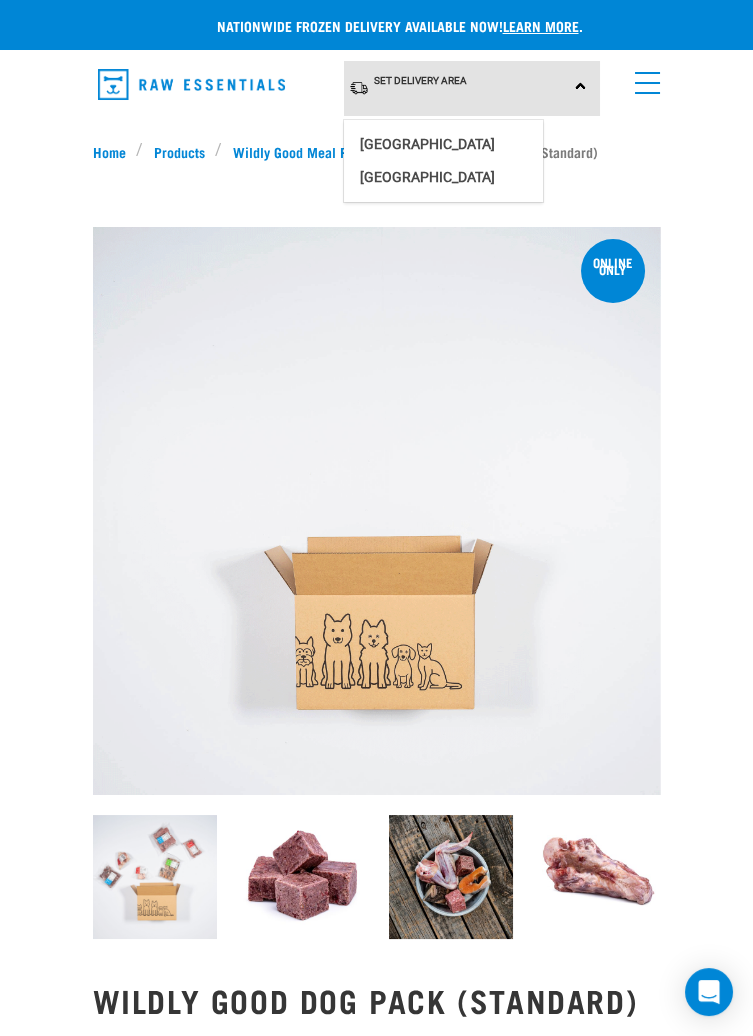 click on "[GEOGRAPHIC_DATA]" at bounding box center (443, 144) 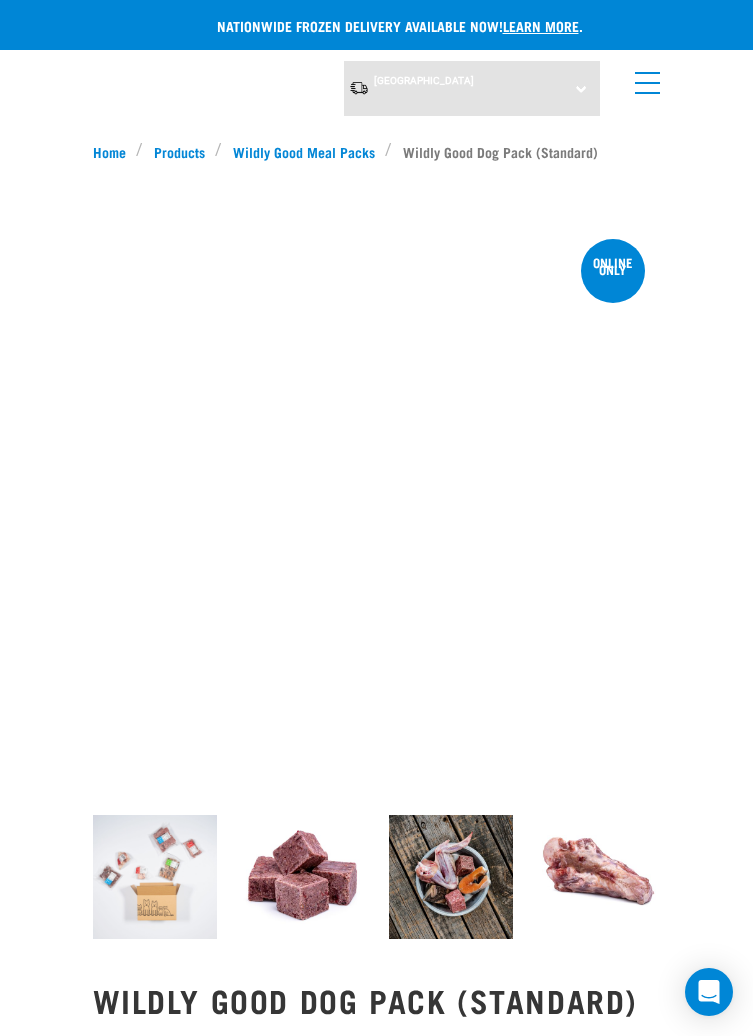 scroll, scrollTop: 675, scrollLeft: 0, axis: vertical 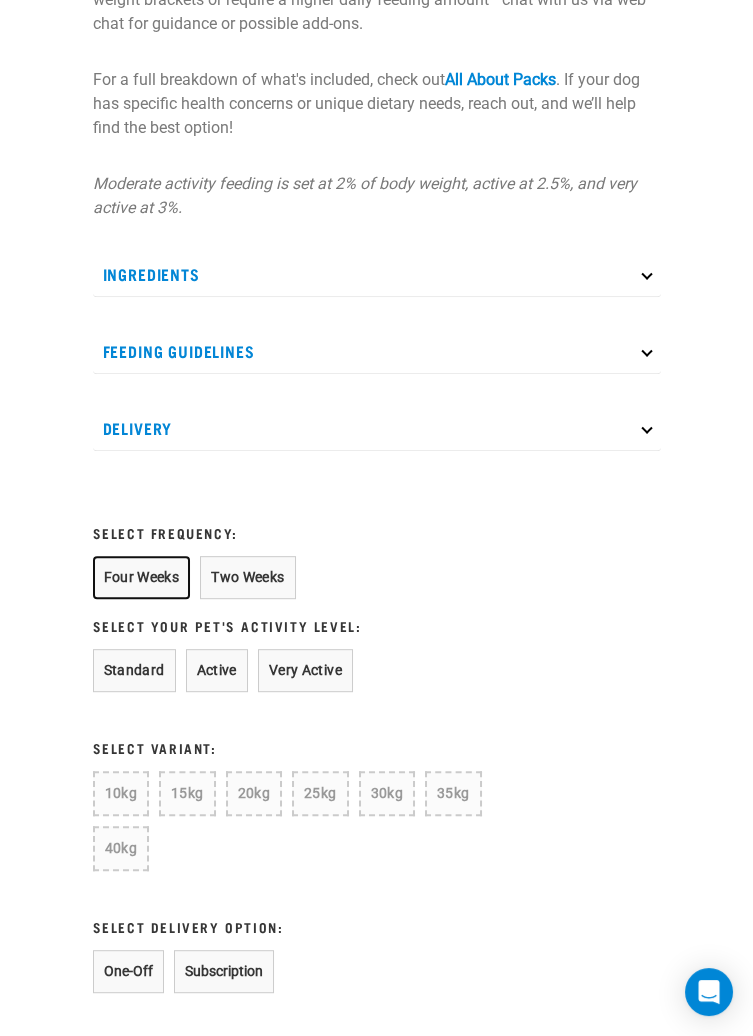 click on "Four Weeks" at bounding box center (142, 577) 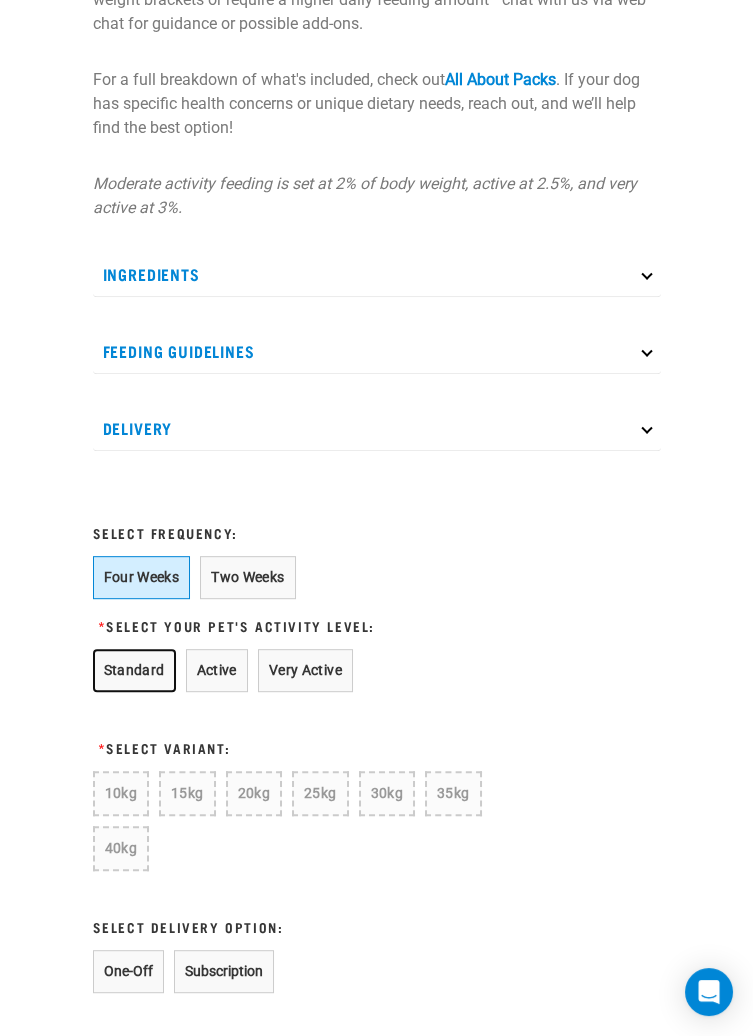 click on "Standard" at bounding box center [134, 670] 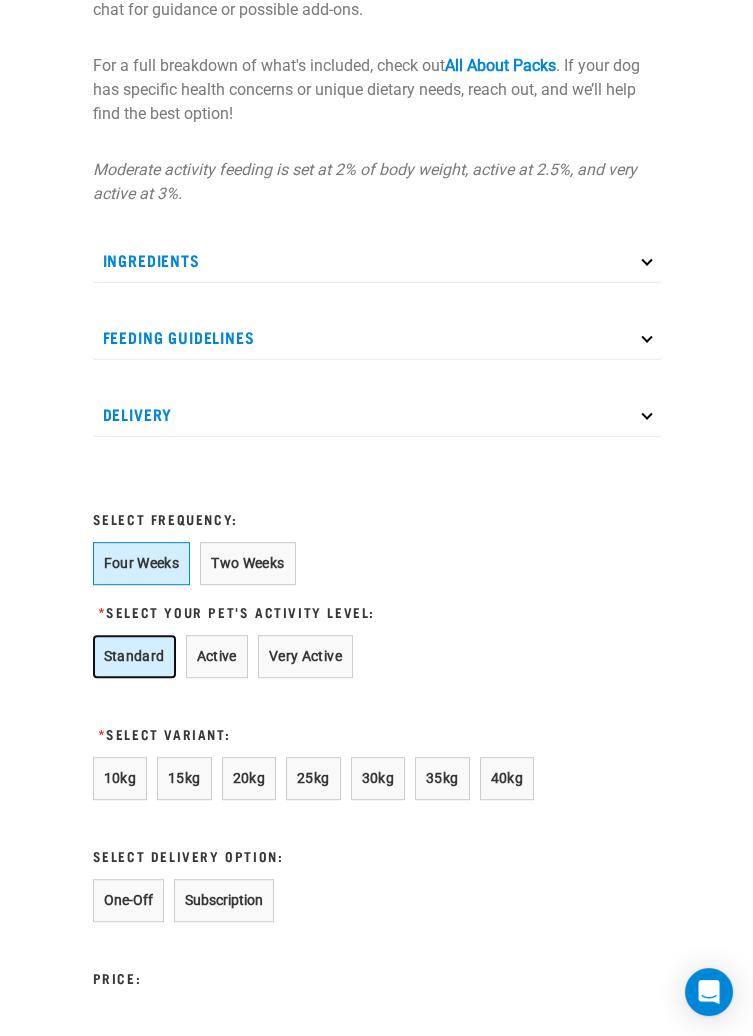 scroll, scrollTop: 1684, scrollLeft: 0, axis: vertical 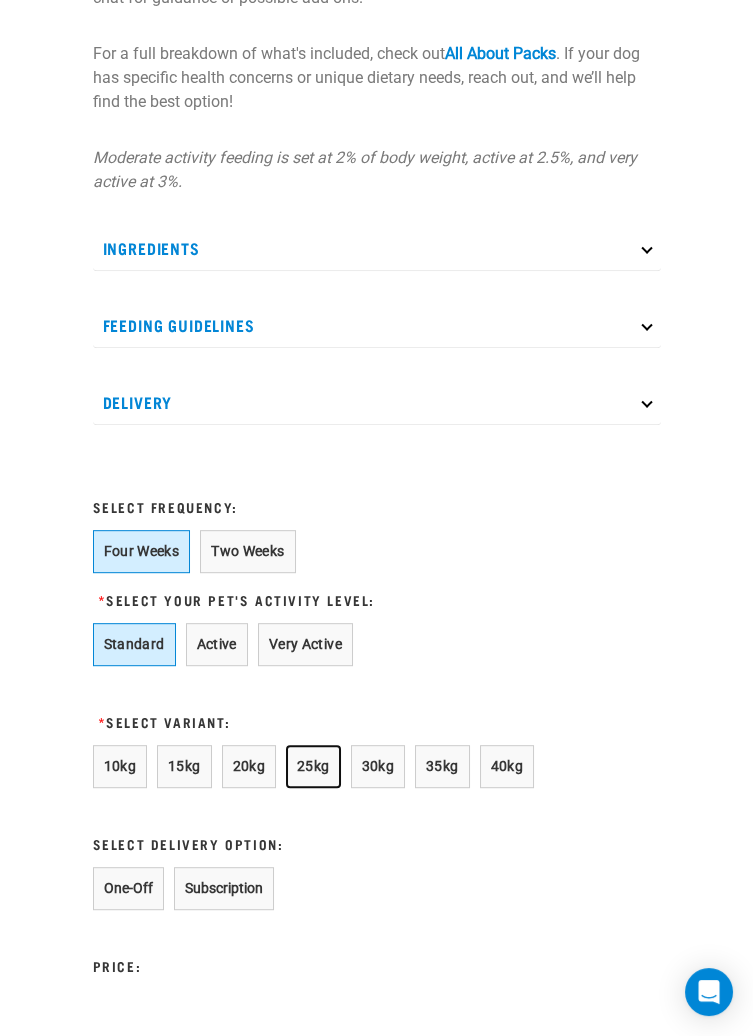 click on "25kg" at bounding box center (313, 766) 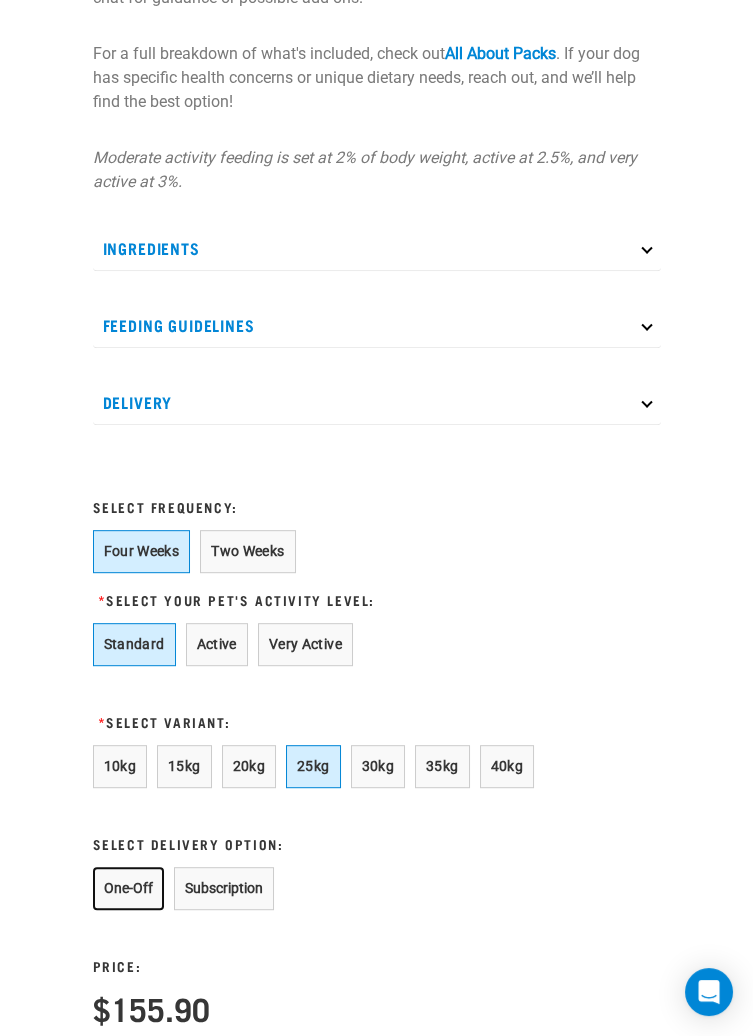 click on "One-Off" at bounding box center (128, 888) 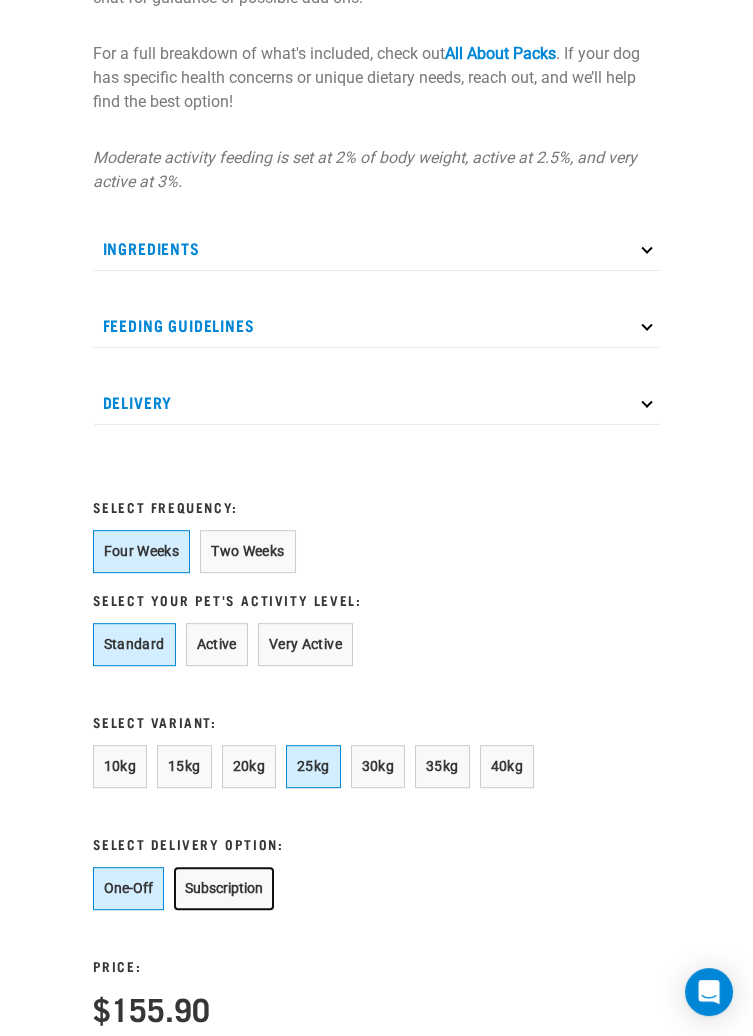 click on "Subscription" at bounding box center [224, 888] 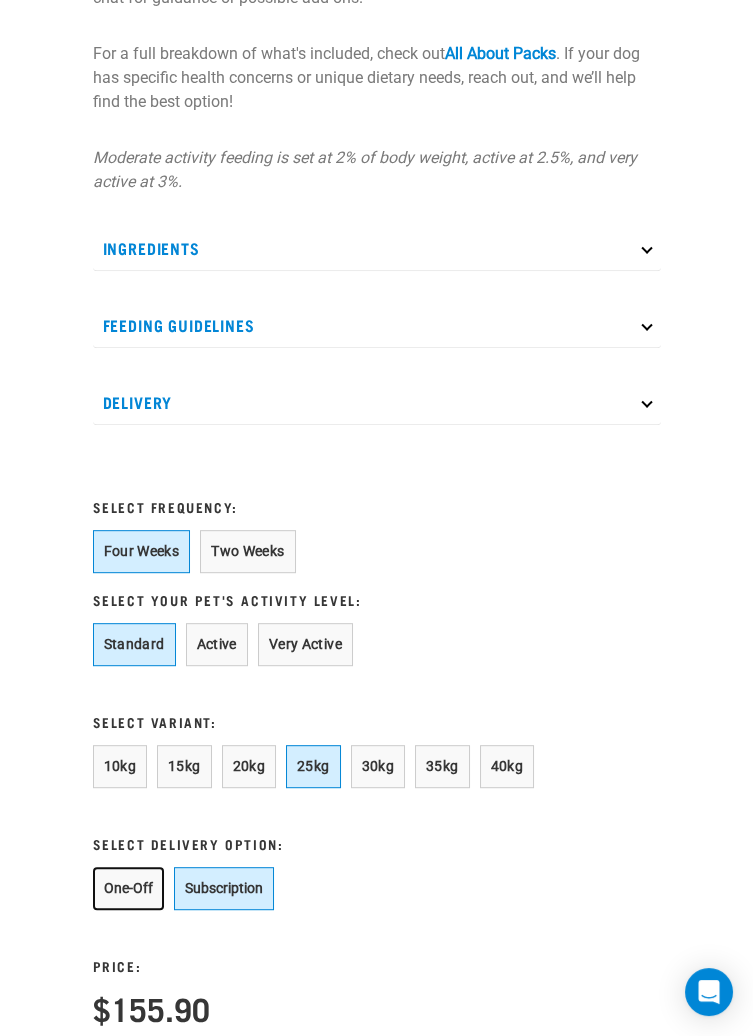 click on "One-Off" at bounding box center (128, 888) 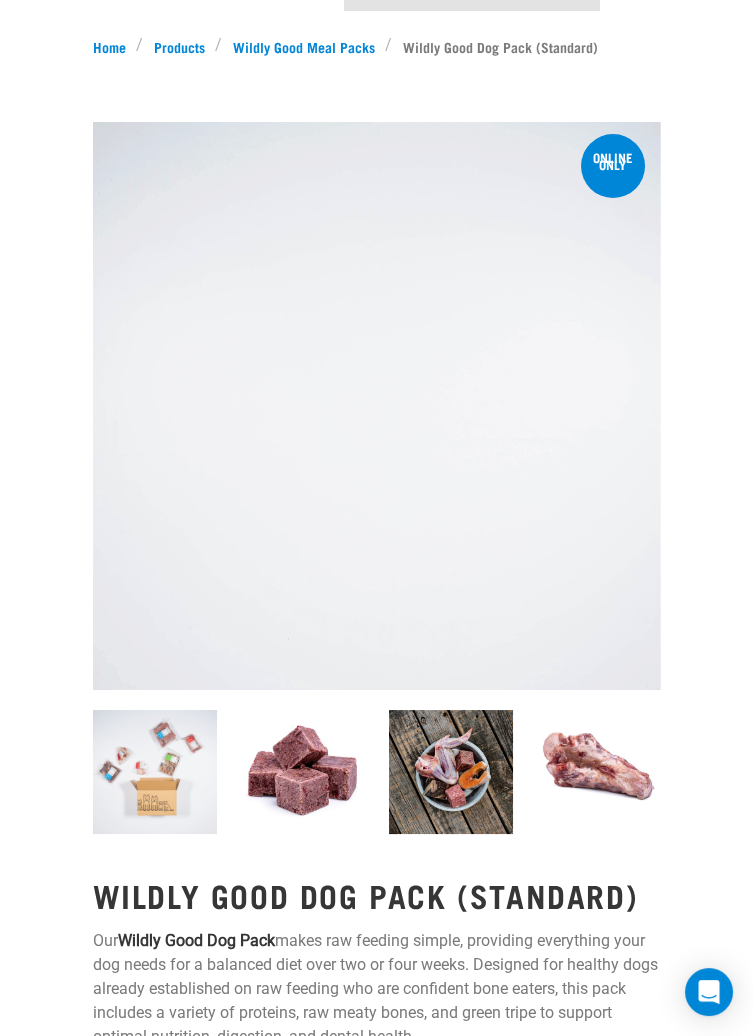 scroll, scrollTop: 0, scrollLeft: 0, axis: both 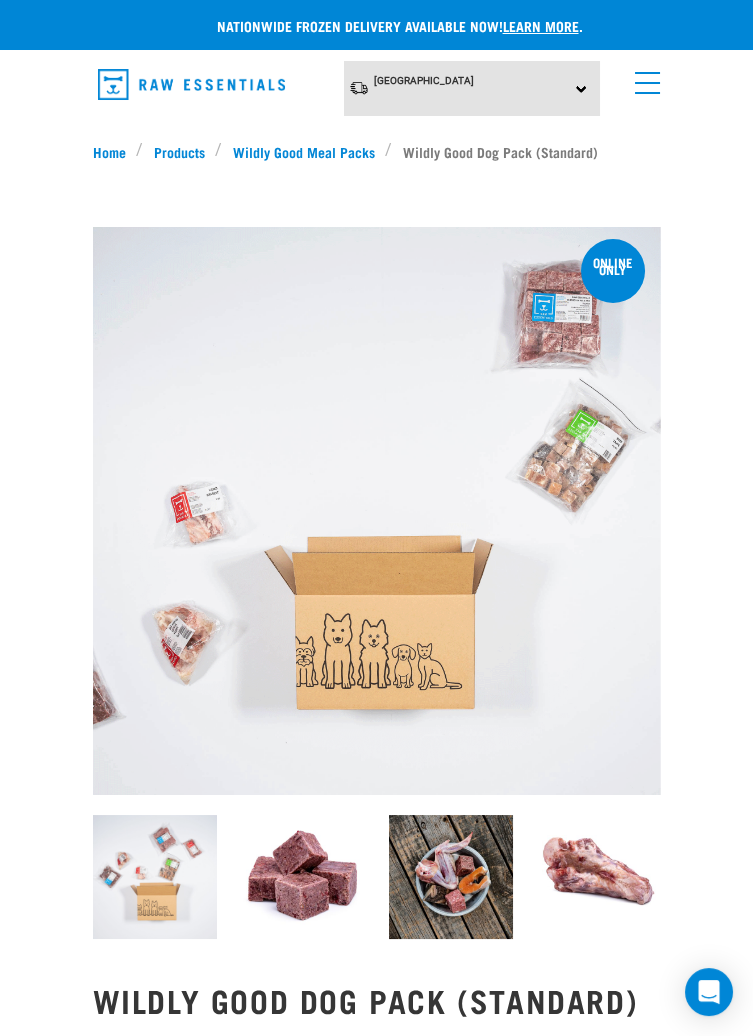 click on "Products" at bounding box center [179, 151] 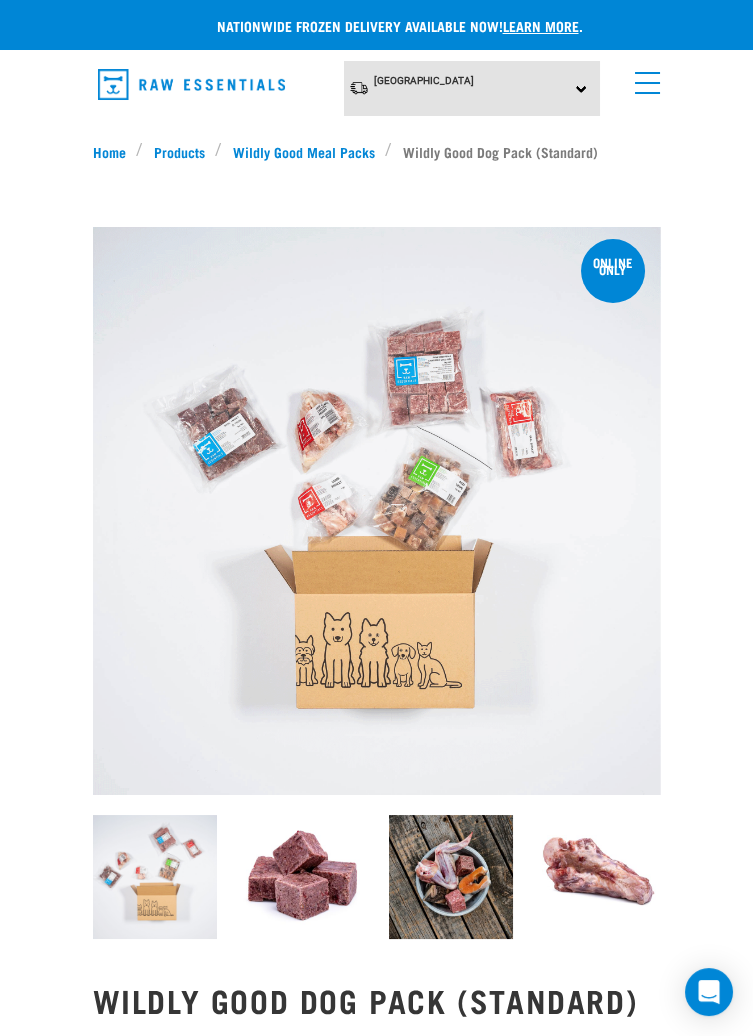scroll, scrollTop: 138, scrollLeft: 0, axis: vertical 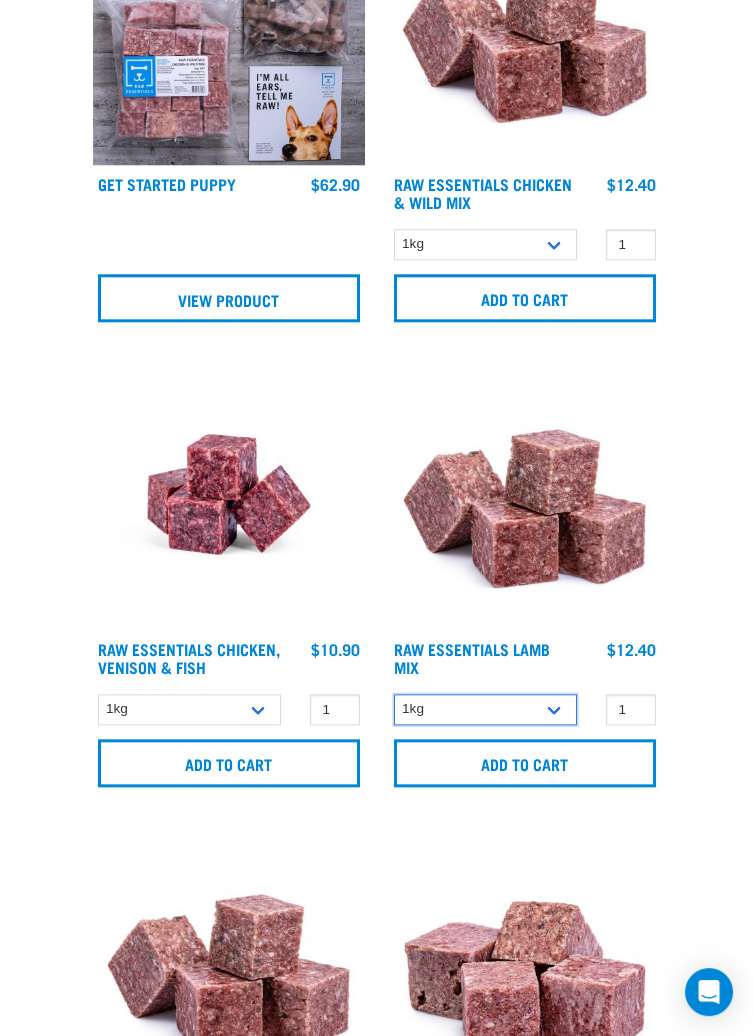 click on "1kg
3kg
Bulk (10kg)" at bounding box center [485, 709] 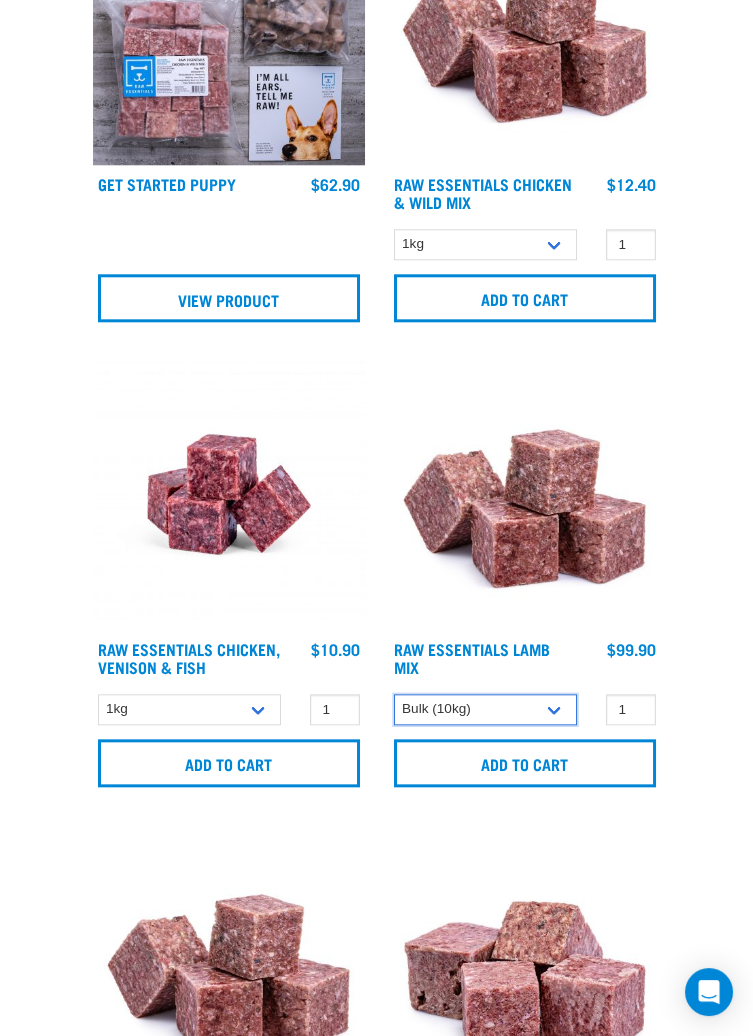 click on "1kg
3kg
Bulk (10kg)" at bounding box center (485, 709) 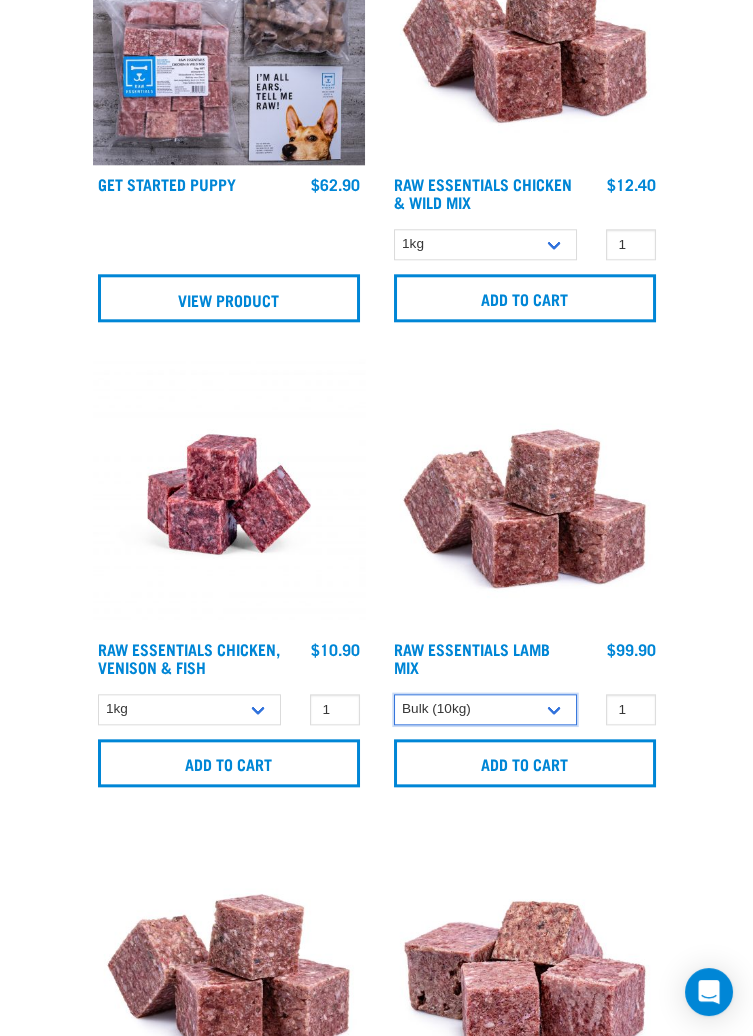 select on "758" 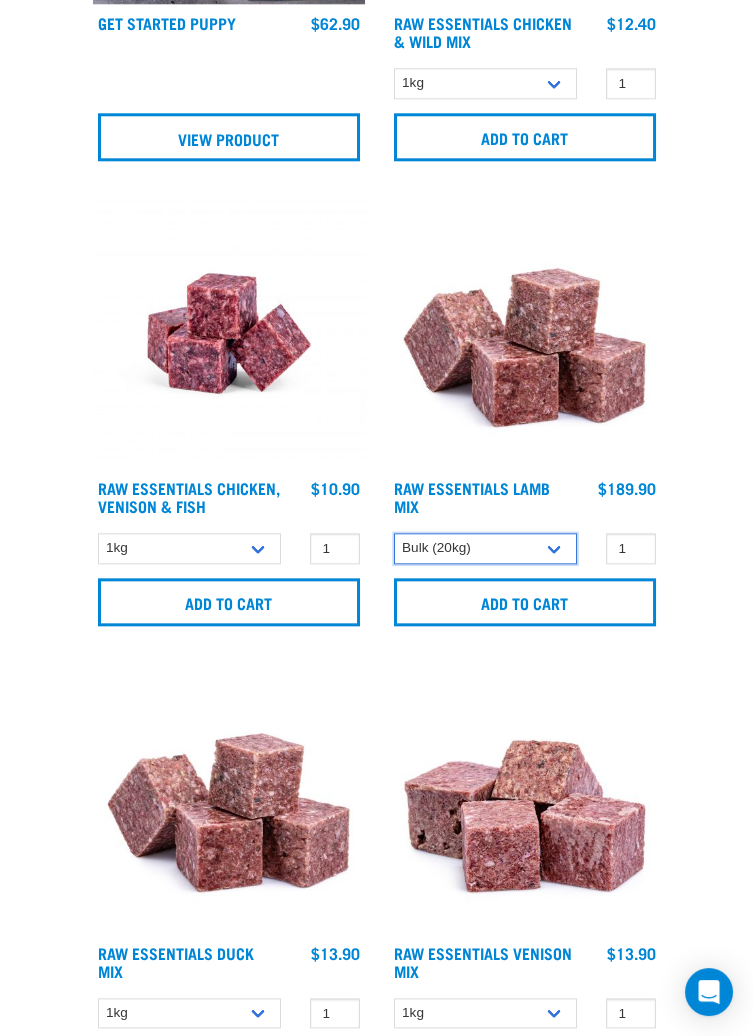scroll, scrollTop: 3810, scrollLeft: 0, axis: vertical 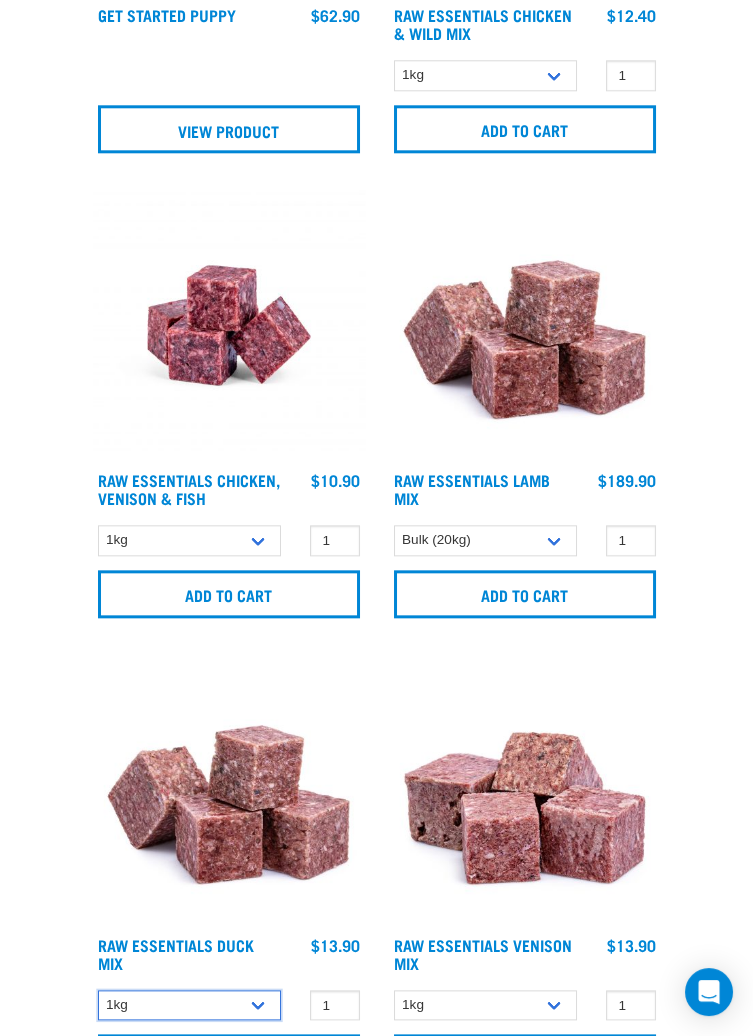 click on "1kg
3kg" at bounding box center [189, 1005] 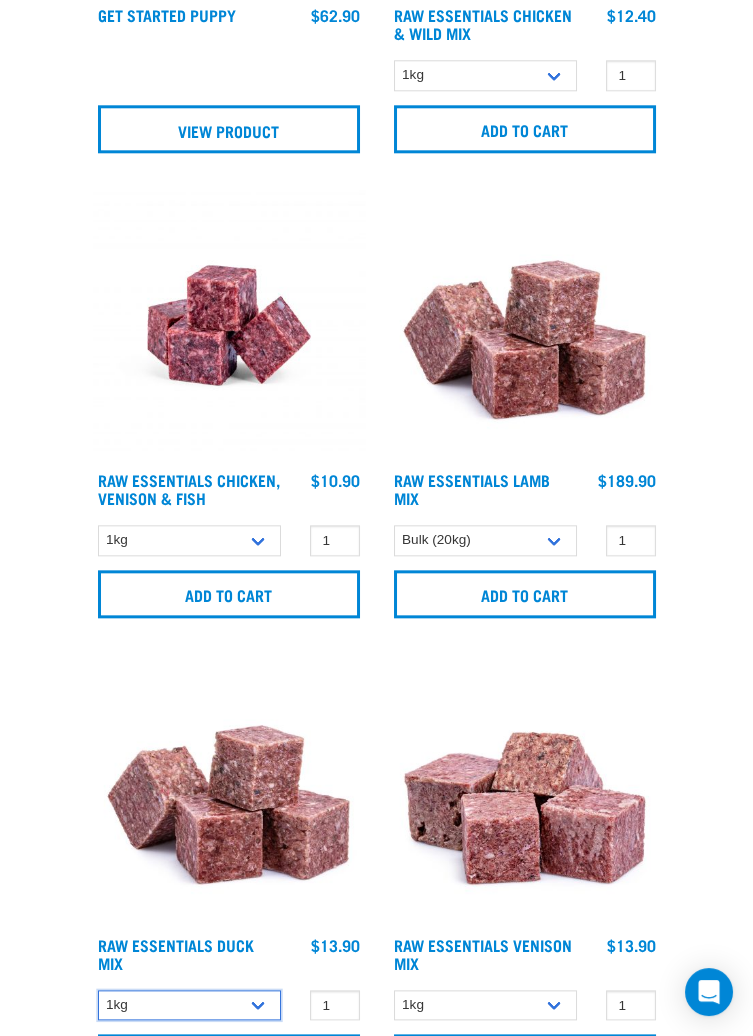 select on "442098" 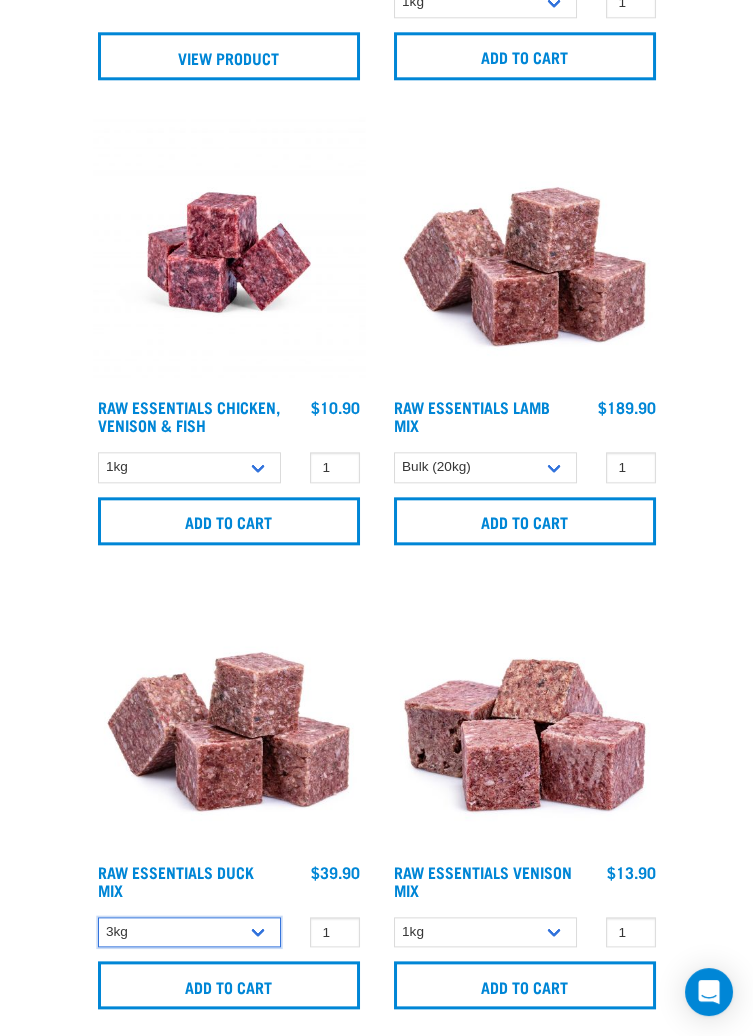 scroll, scrollTop: 3884, scrollLeft: 0, axis: vertical 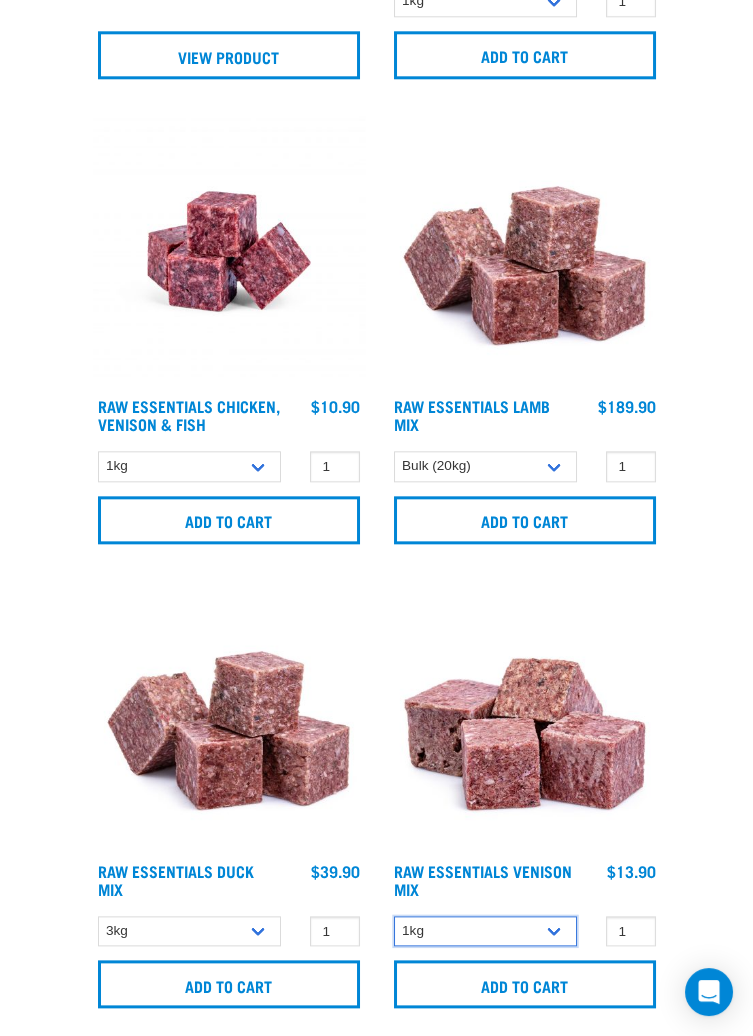click on "1kg
3kg
Bulk (20kg)" at bounding box center [485, 931] 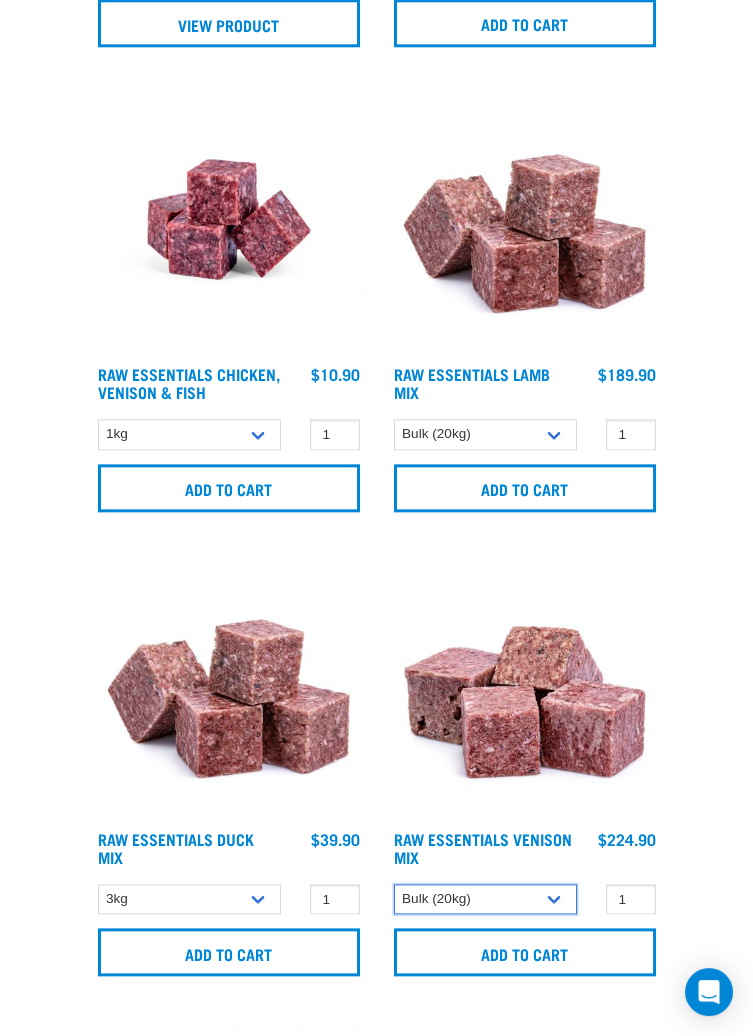 scroll, scrollTop: 3929, scrollLeft: 0, axis: vertical 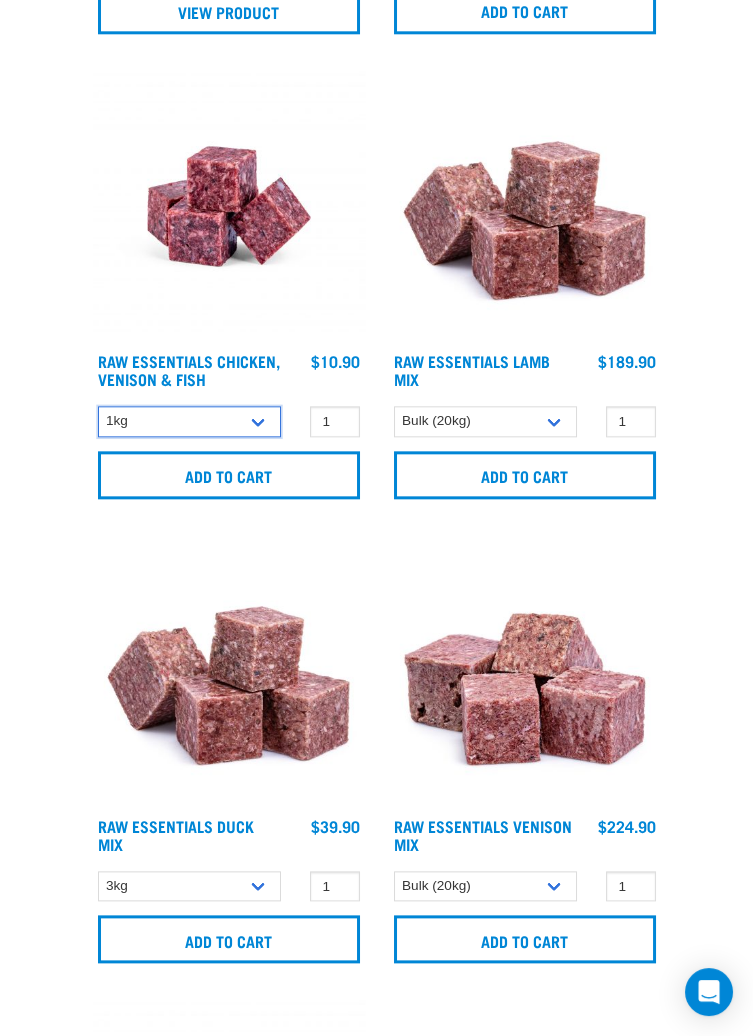 click on "1kg
3kg" at bounding box center [189, 421] 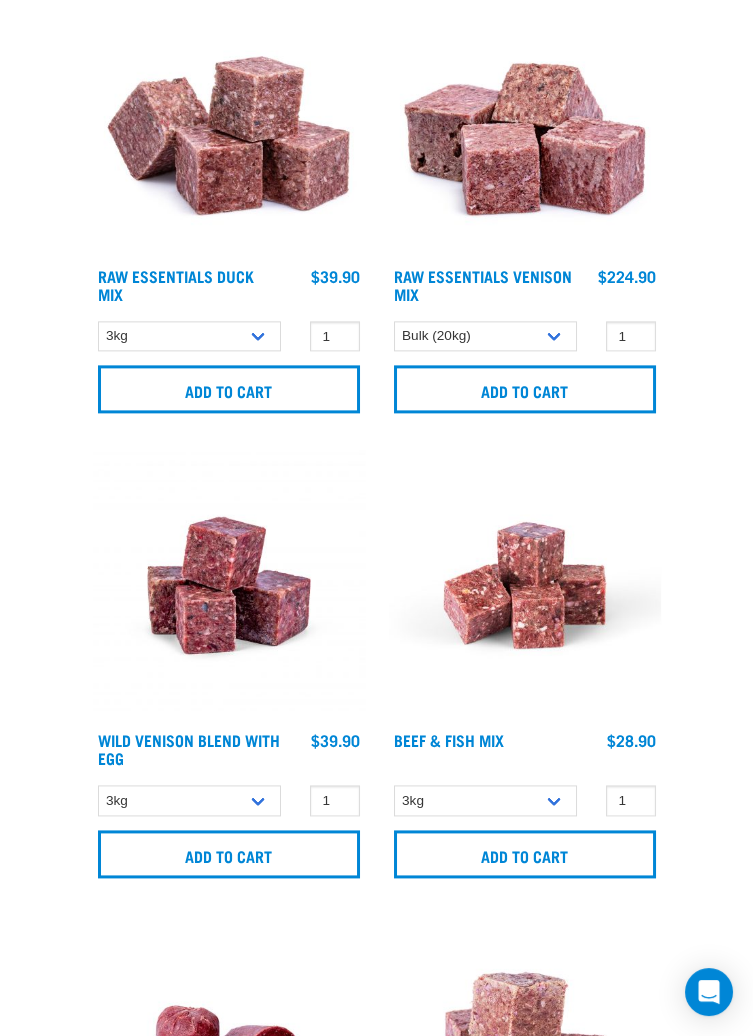 scroll, scrollTop: 4490, scrollLeft: 0, axis: vertical 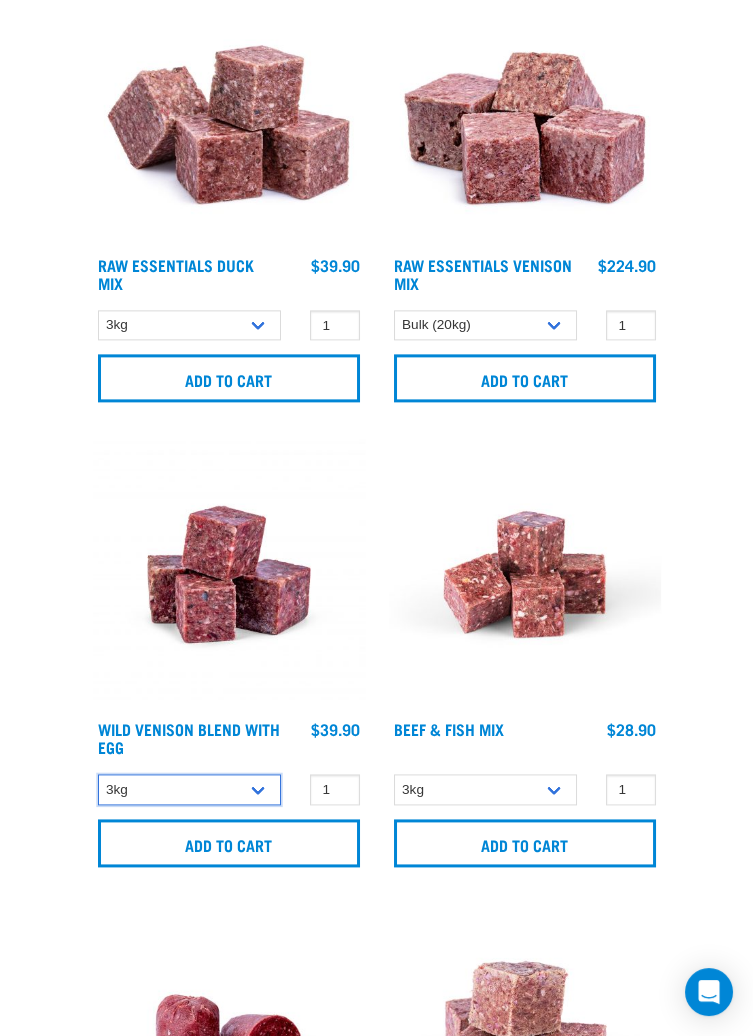 click on "3kg
Bulk (10kg)" at bounding box center (189, 789) 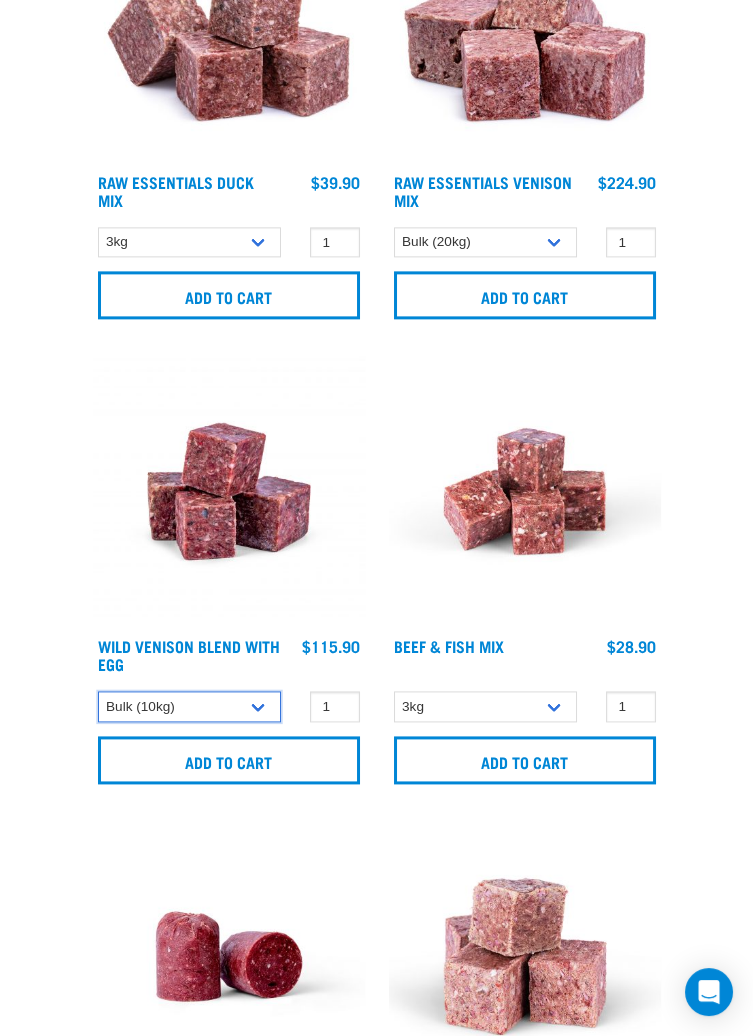 scroll, scrollTop: 4575, scrollLeft: 0, axis: vertical 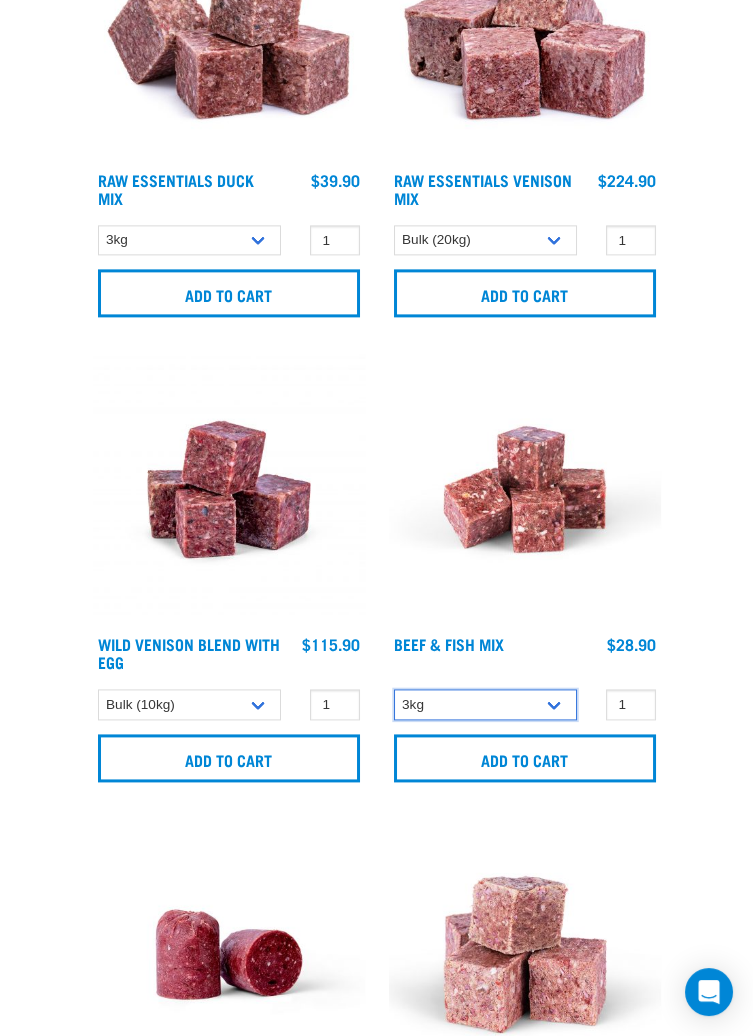 click on "3kg
Bulk (10kg)" at bounding box center (485, 704) 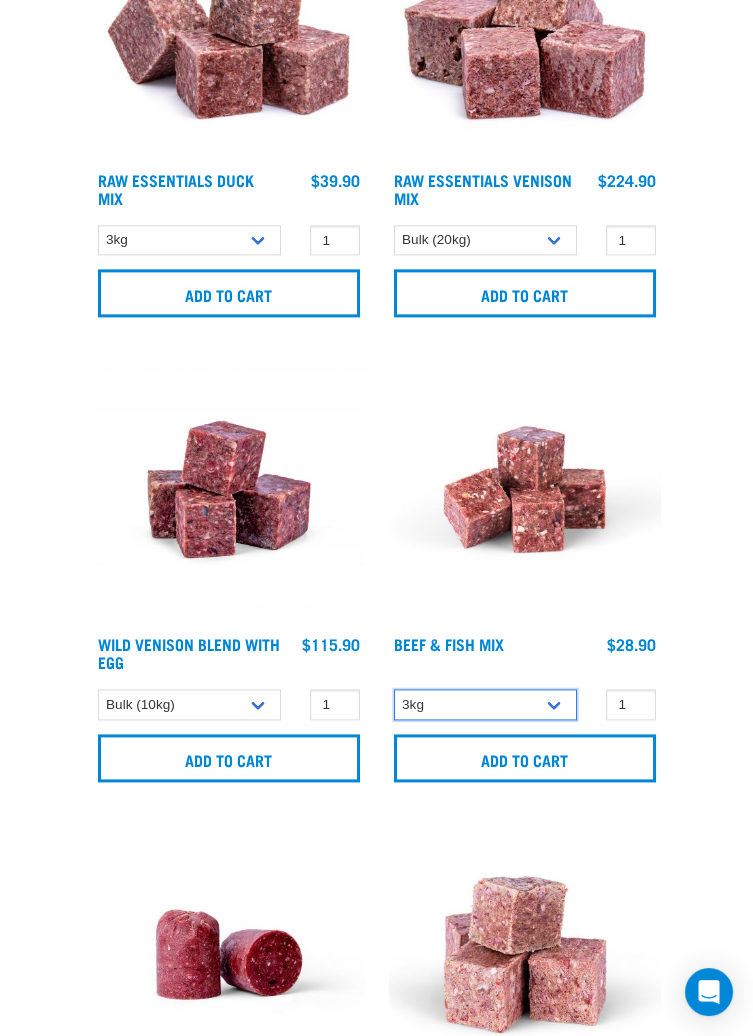 select on "435759" 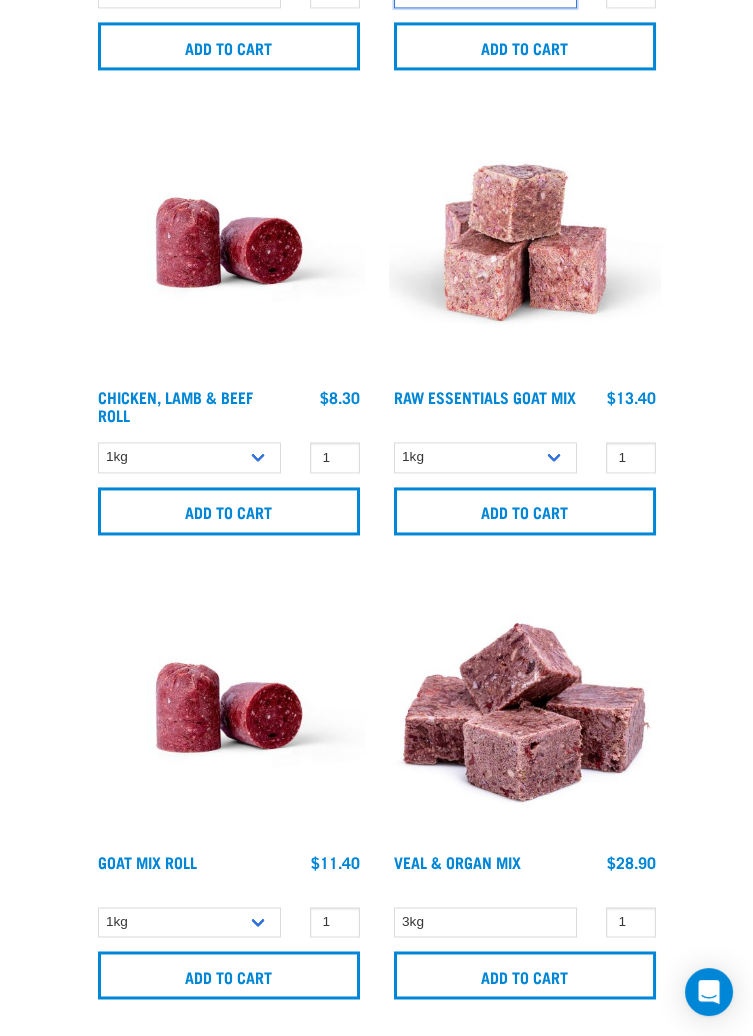 scroll, scrollTop: 5288, scrollLeft: 0, axis: vertical 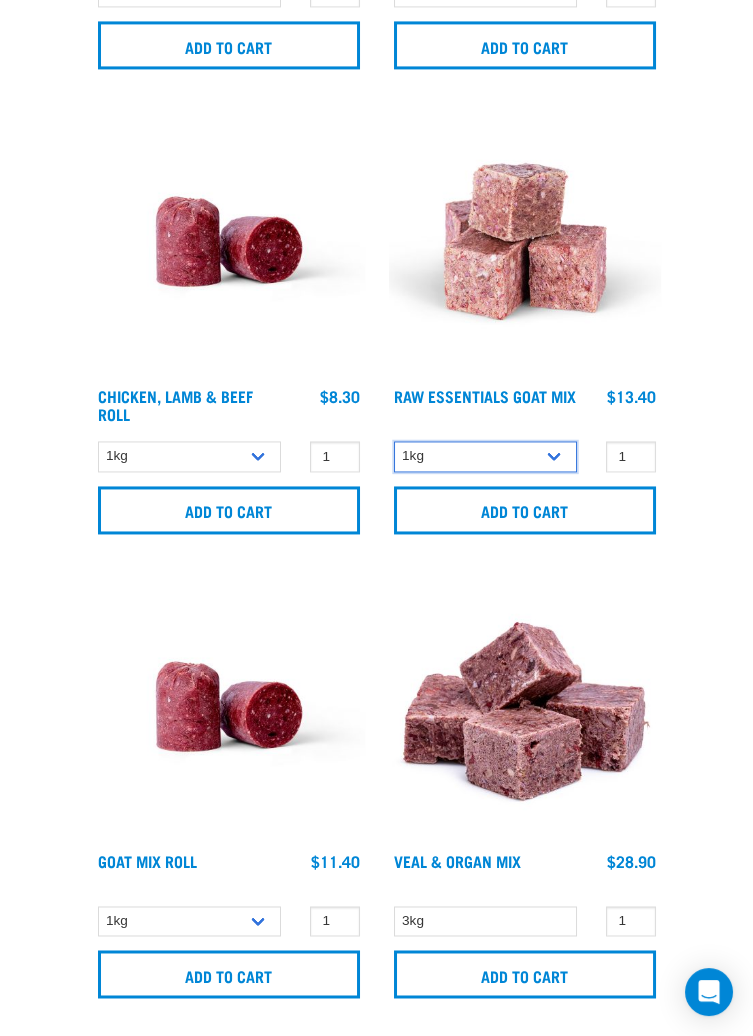 click on "1kg
3kg" at bounding box center (485, 456) 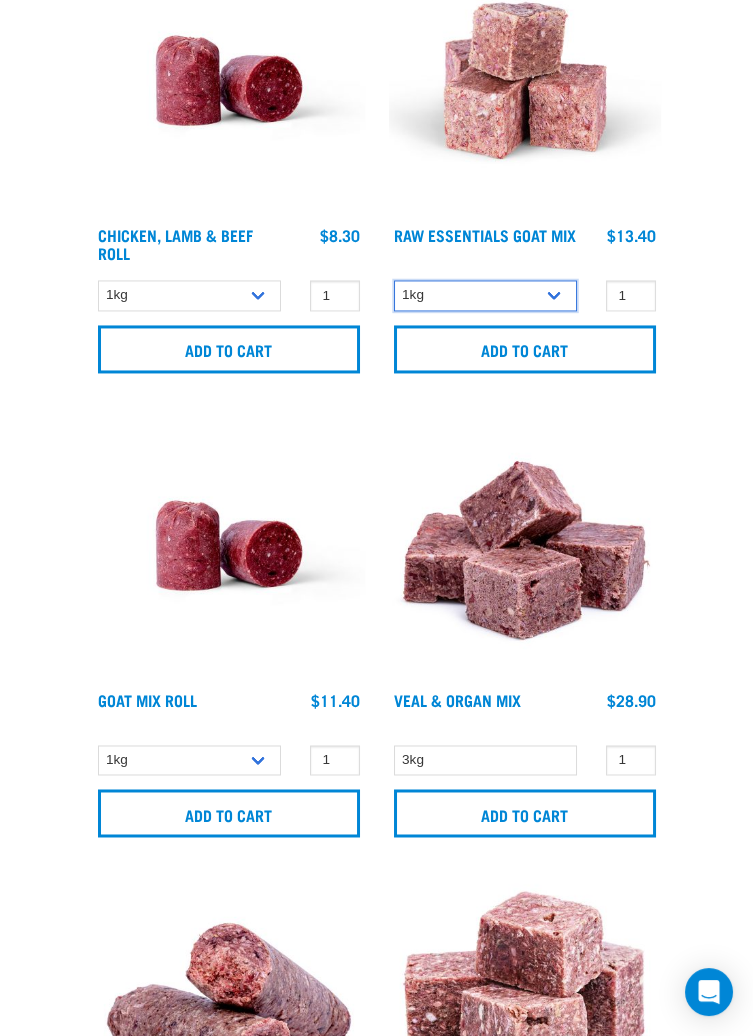 scroll, scrollTop: 5459, scrollLeft: 0, axis: vertical 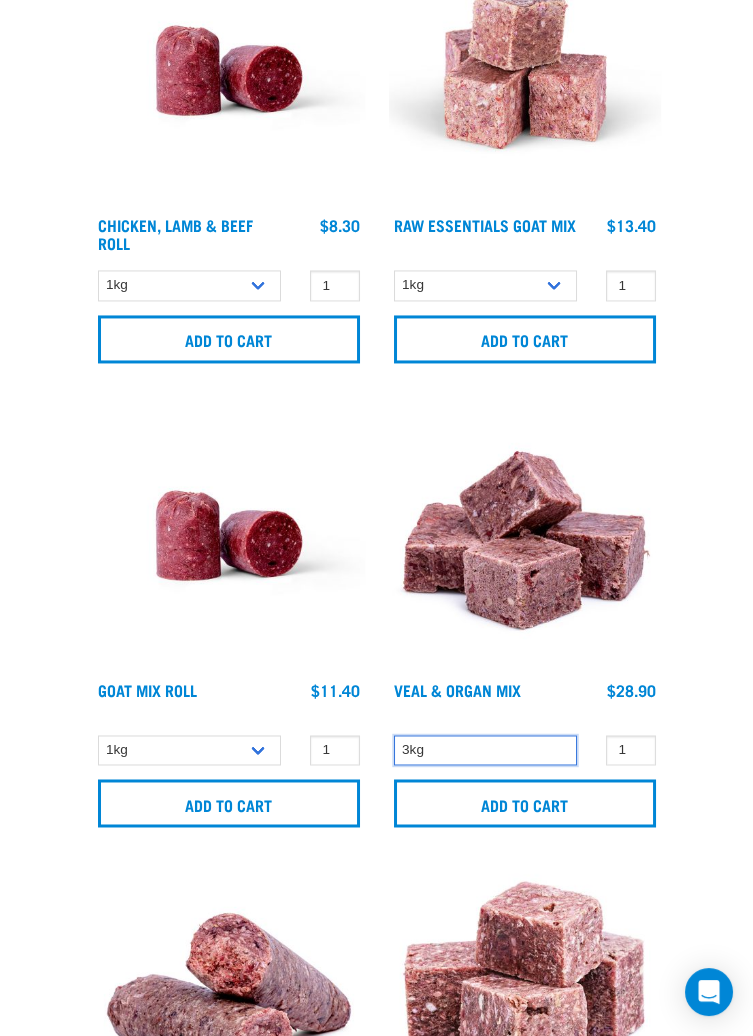 click on "3kg" at bounding box center [485, 750] 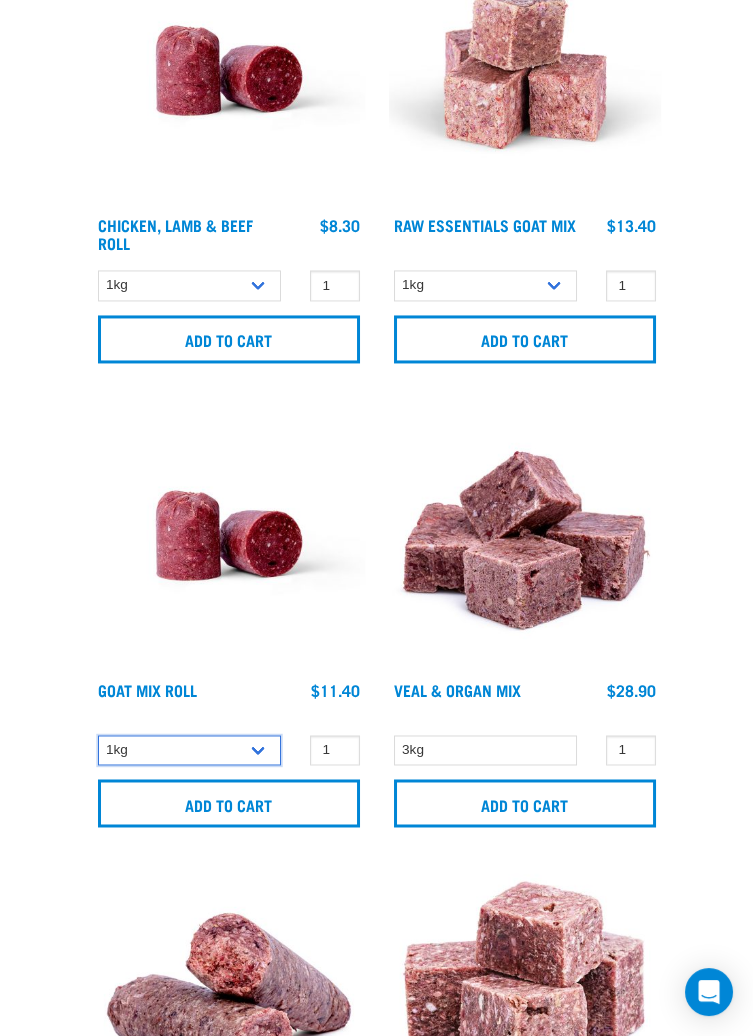 click on "1kg
Bulk (10kg)" at bounding box center (189, 750) 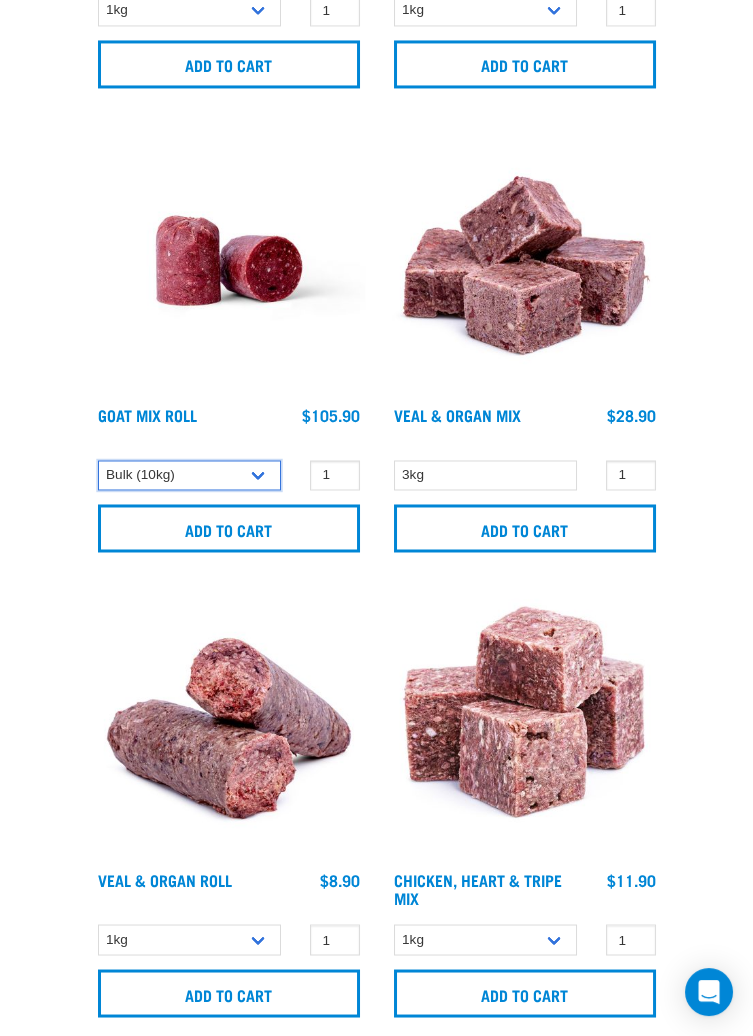 scroll, scrollTop: 5735, scrollLeft: 0, axis: vertical 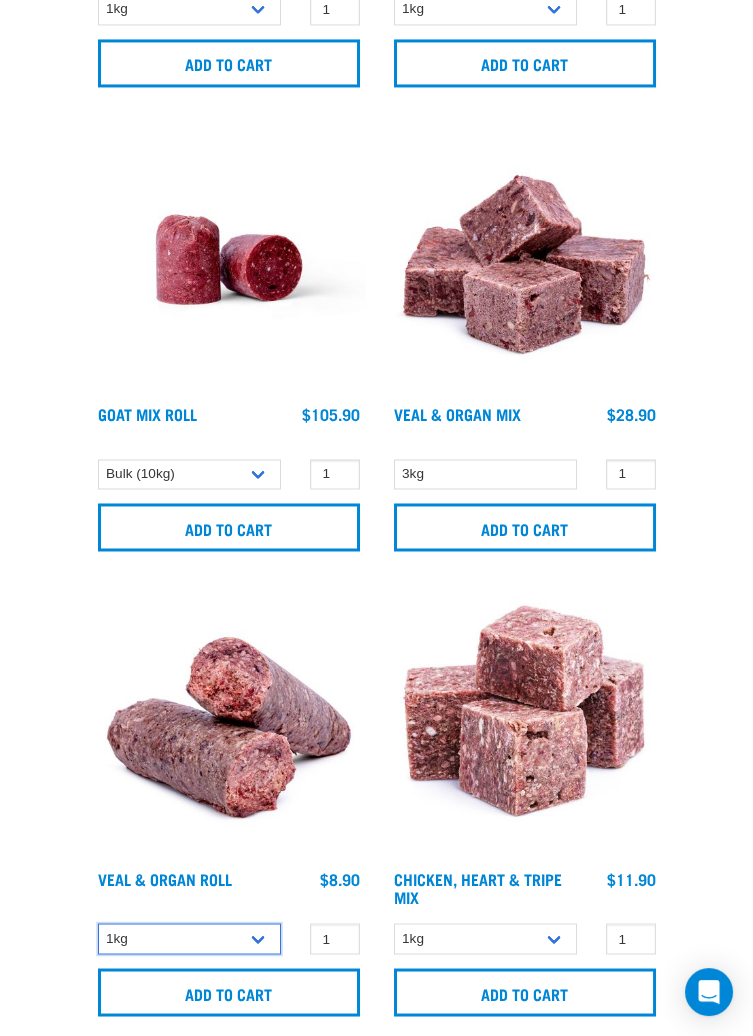 click on "1kg
Bulk (10kg)" at bounding box center [189, 938] 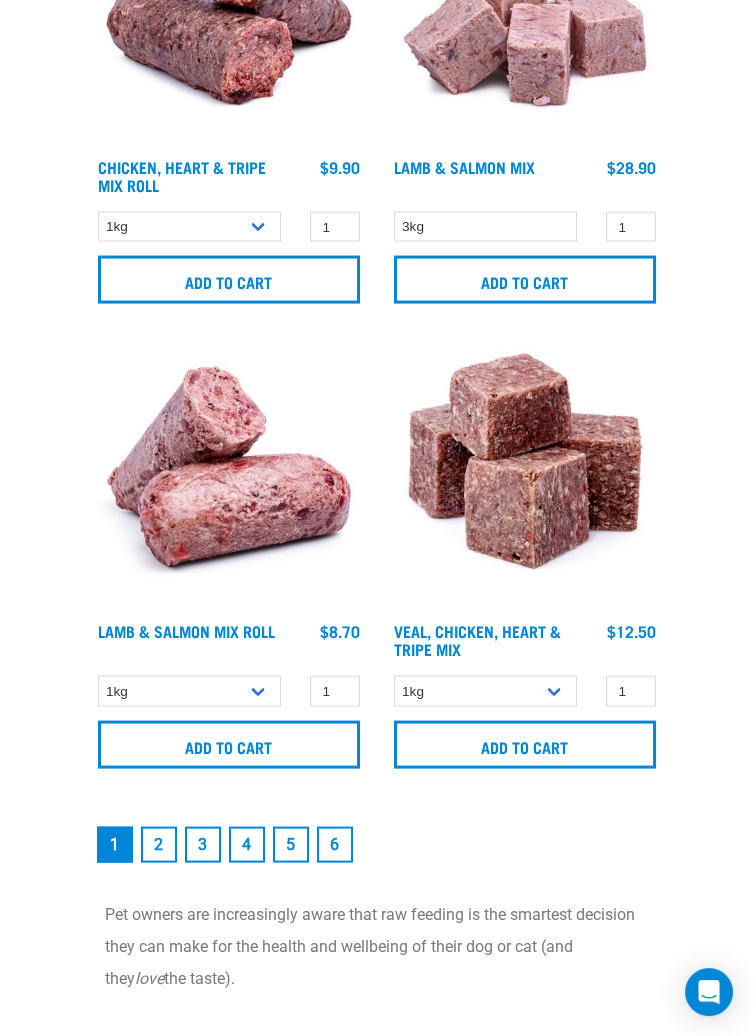 scroll, scrollTop: 6910, scrollLeft: 0, axis: vertical 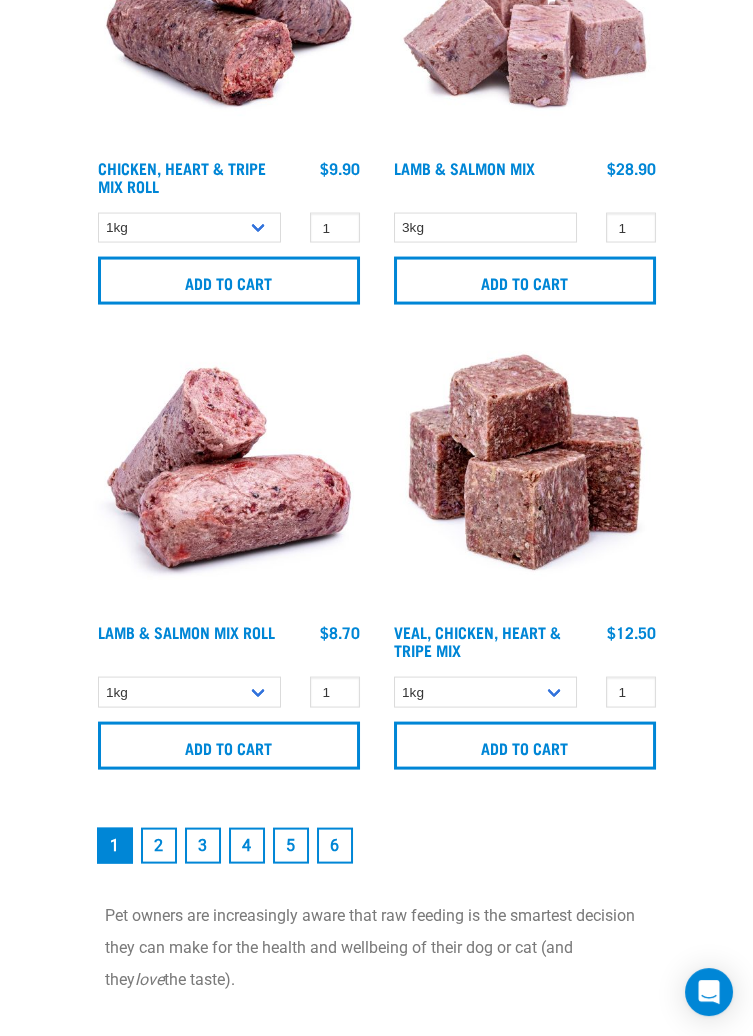 click on "2" at bounding box center [159, 846] 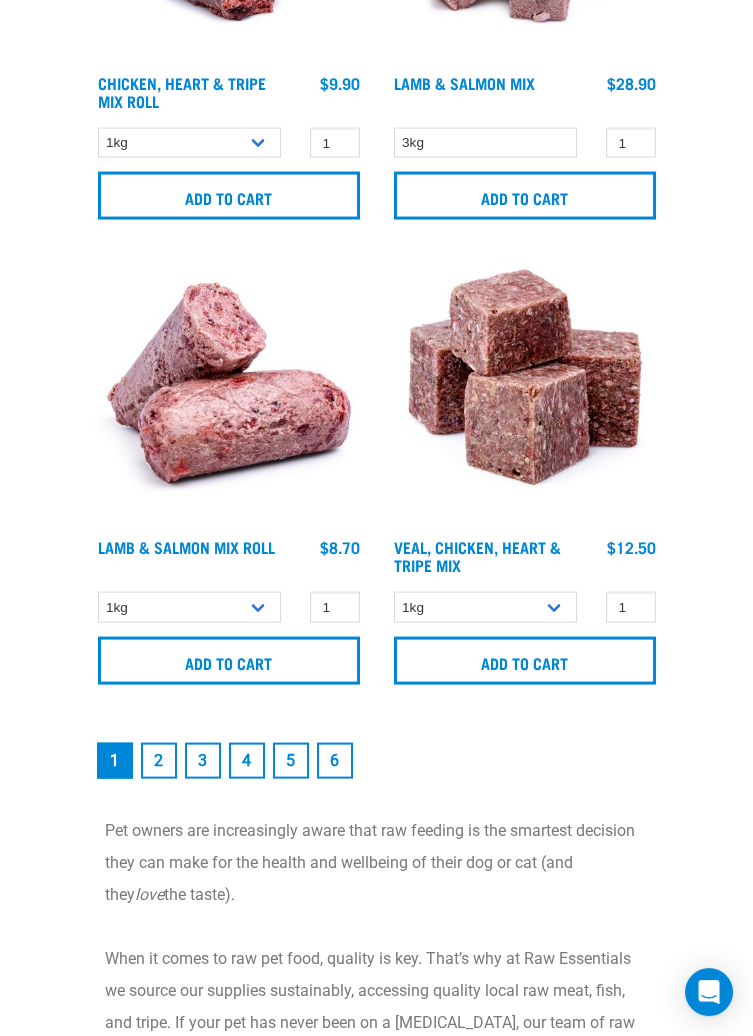 scroll, scrollTop: 7006, scrollLeft: 0, axis: vertical 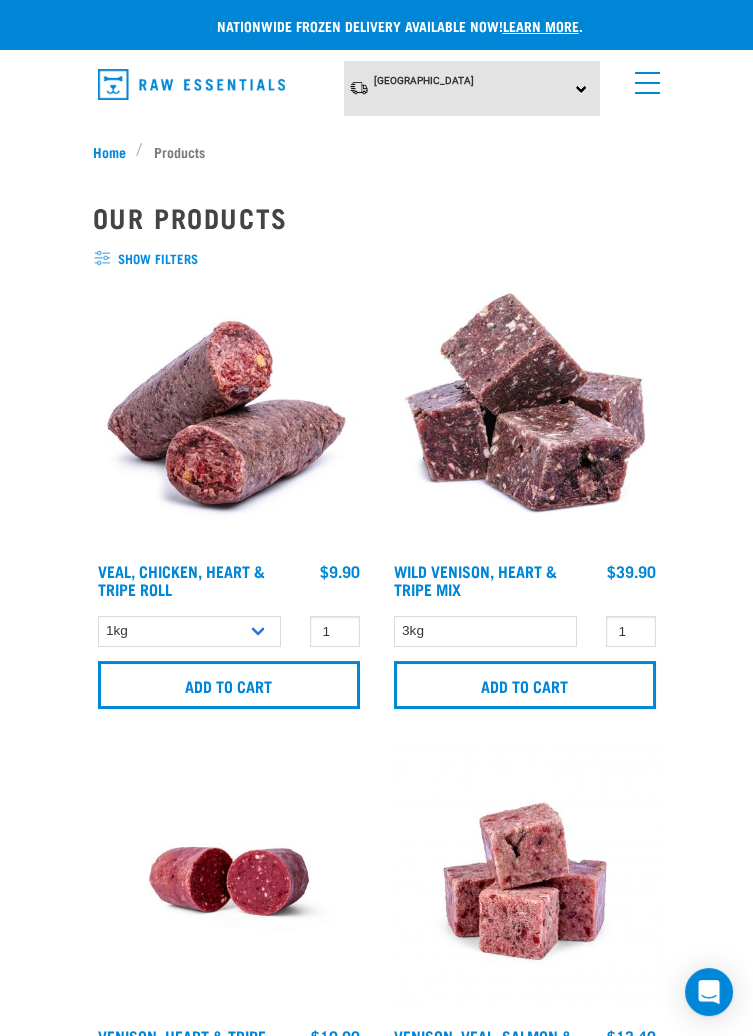 click on "show filters" at bounding box center [377, 259] 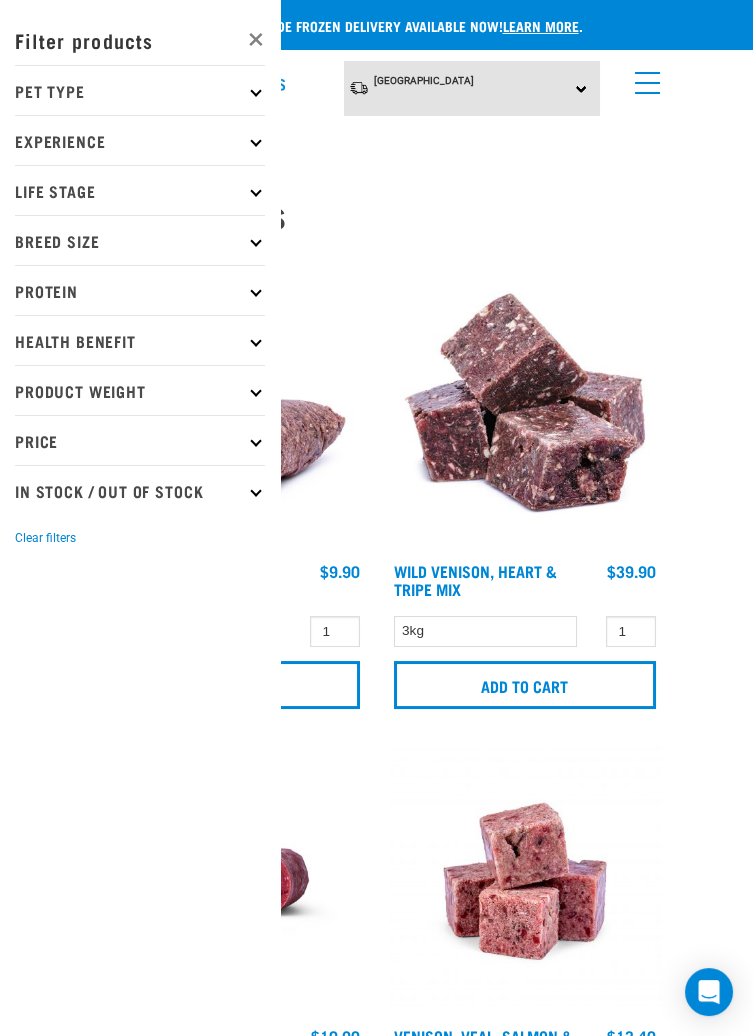click at bounding box center (255, 440) 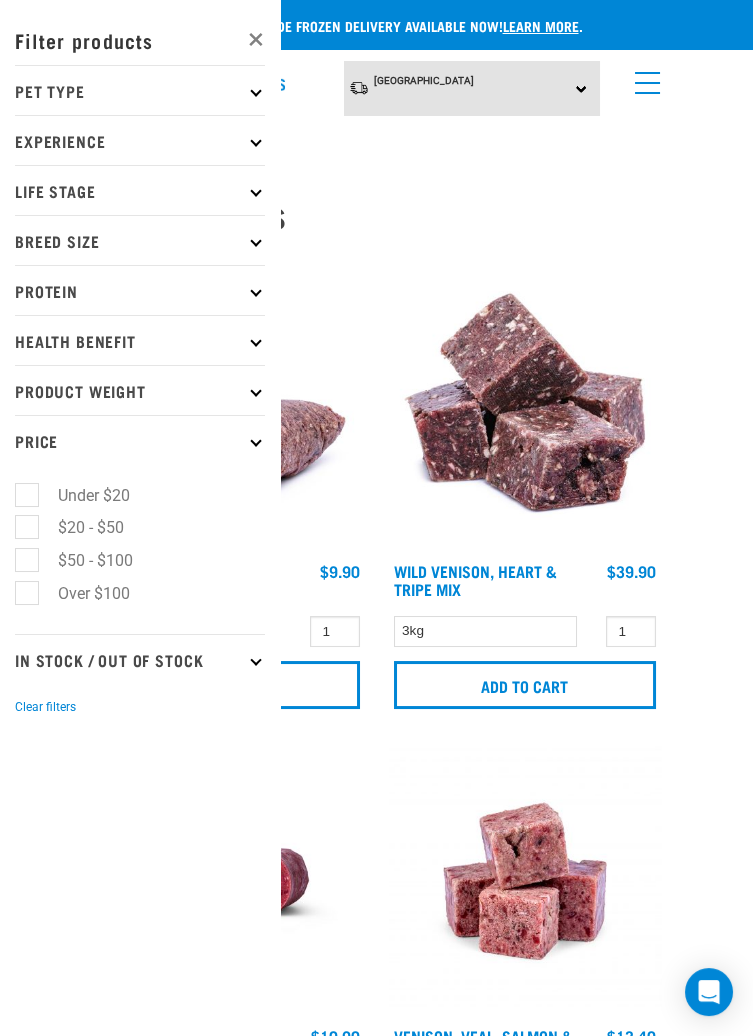 click at bounding box center [255, 440] 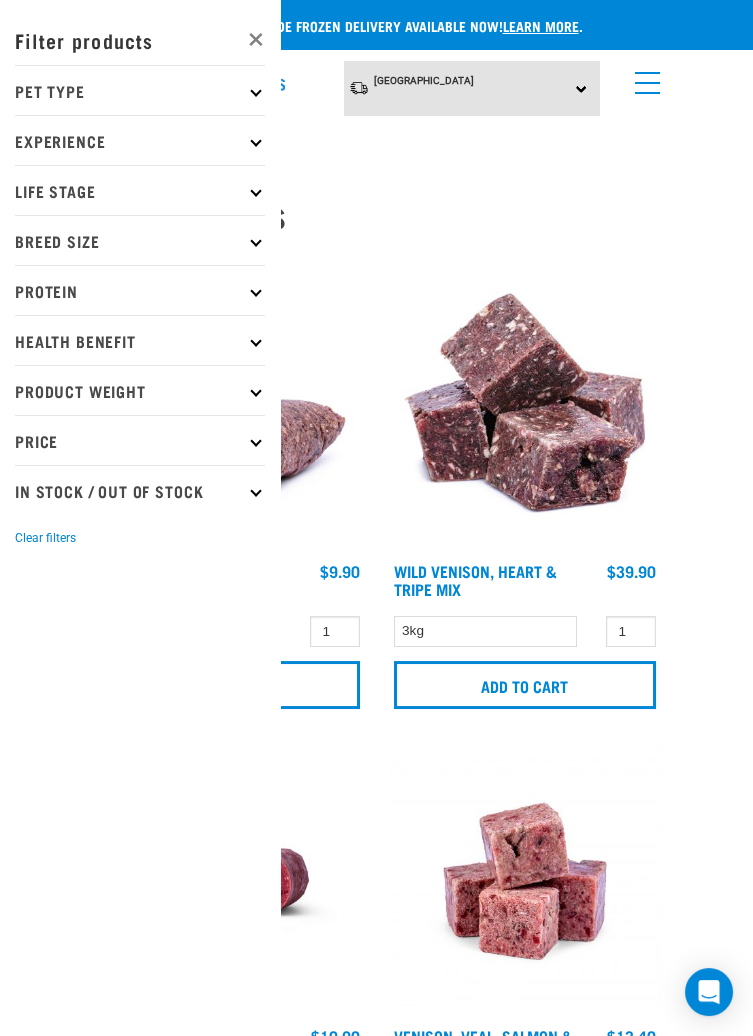 click on "Product Weight" at bounding box center [140, 390] 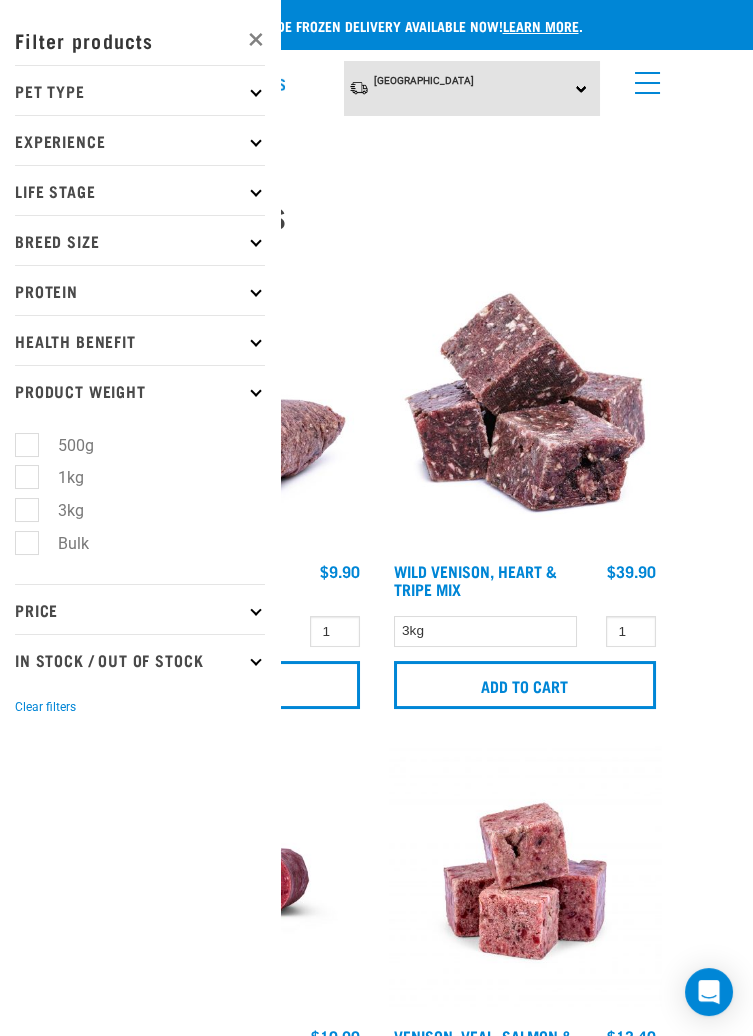 click on "Bulk" at bounding box center (61, 543) 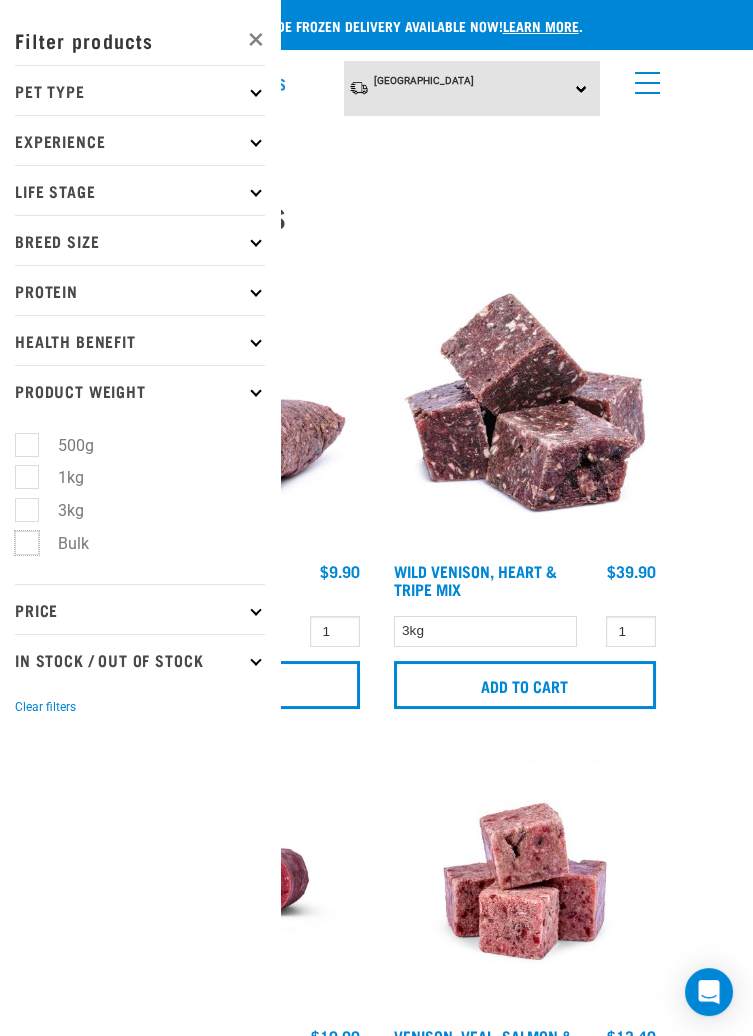 click on "Bulk" at bounding box center [21, 539] 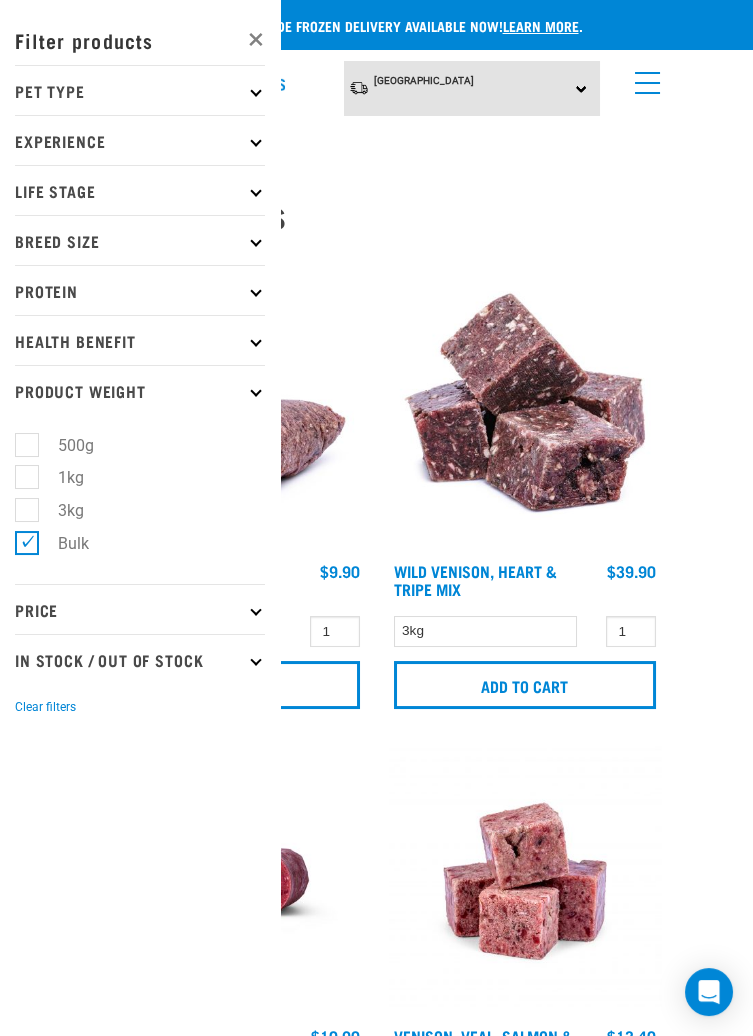 click on "Our Products" at bounding box center (377, 217) 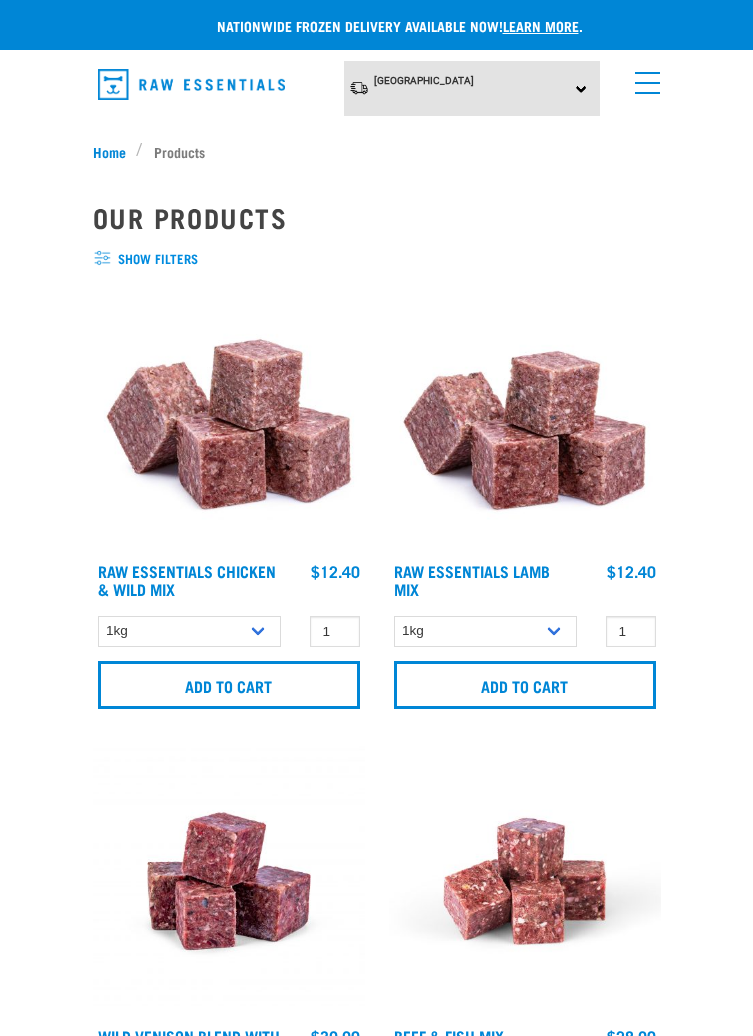 scroll, scrollTop: 0, scrollLeft: 0, axis: both 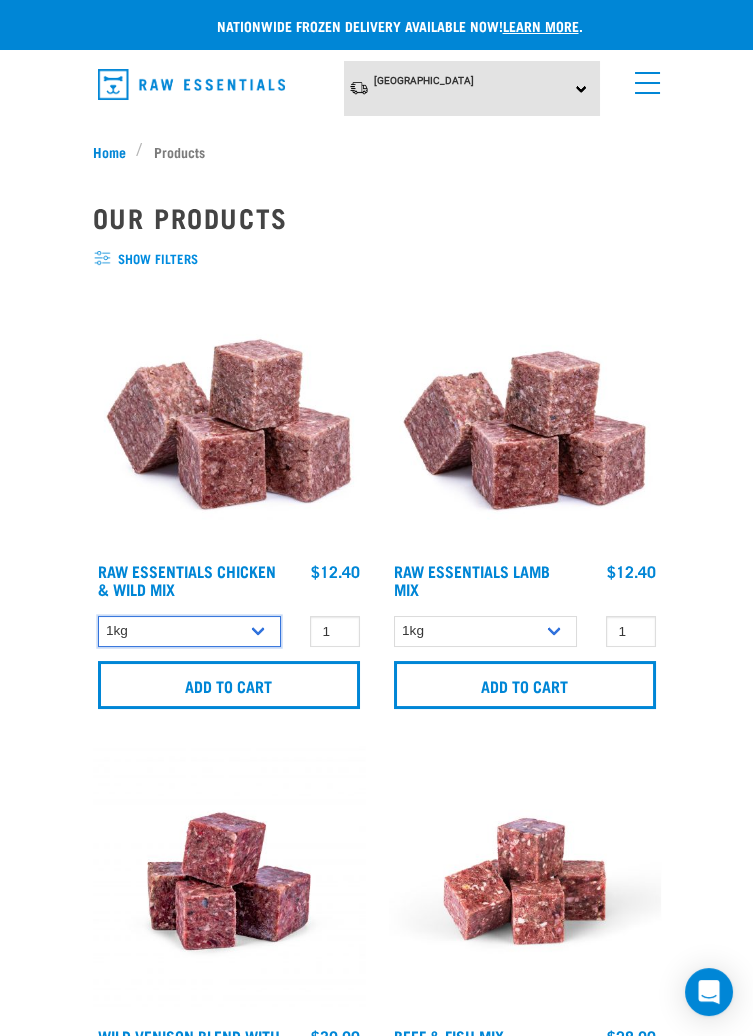 click on "1kg
3kg
Bulk (10kg)" at bounding box center (189, 631) 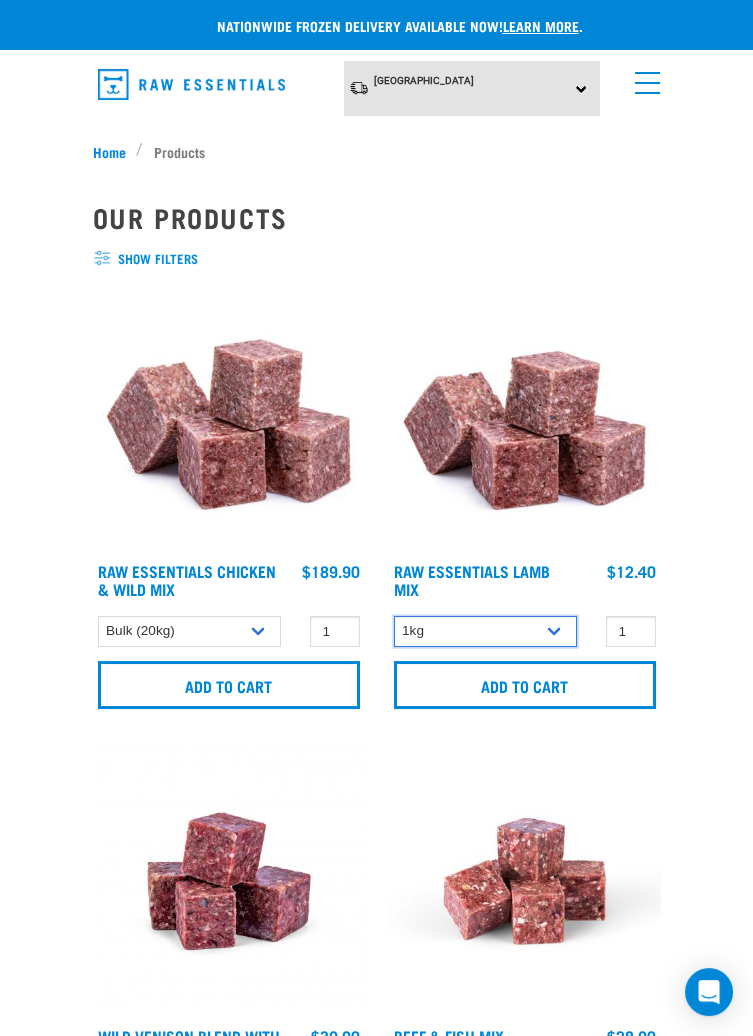 click on "1kg
3kg
Bulk (10kg)" at bounding box center [485, 631] 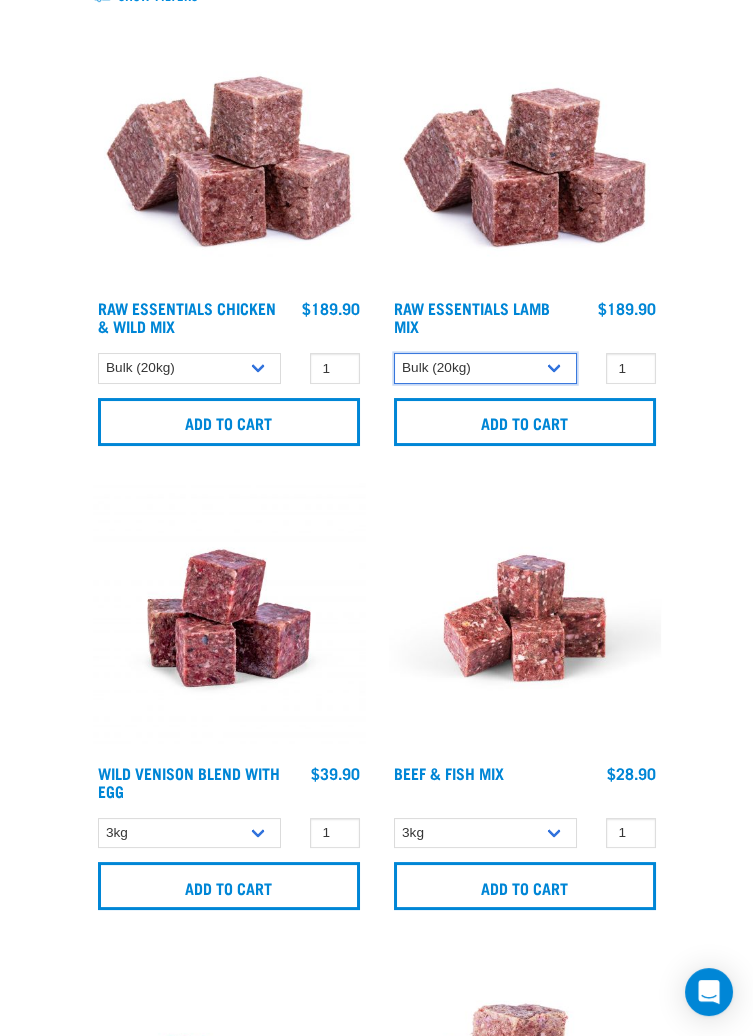 scroll, scrollTop: 271, scrollLeft: 0, axis: vertical 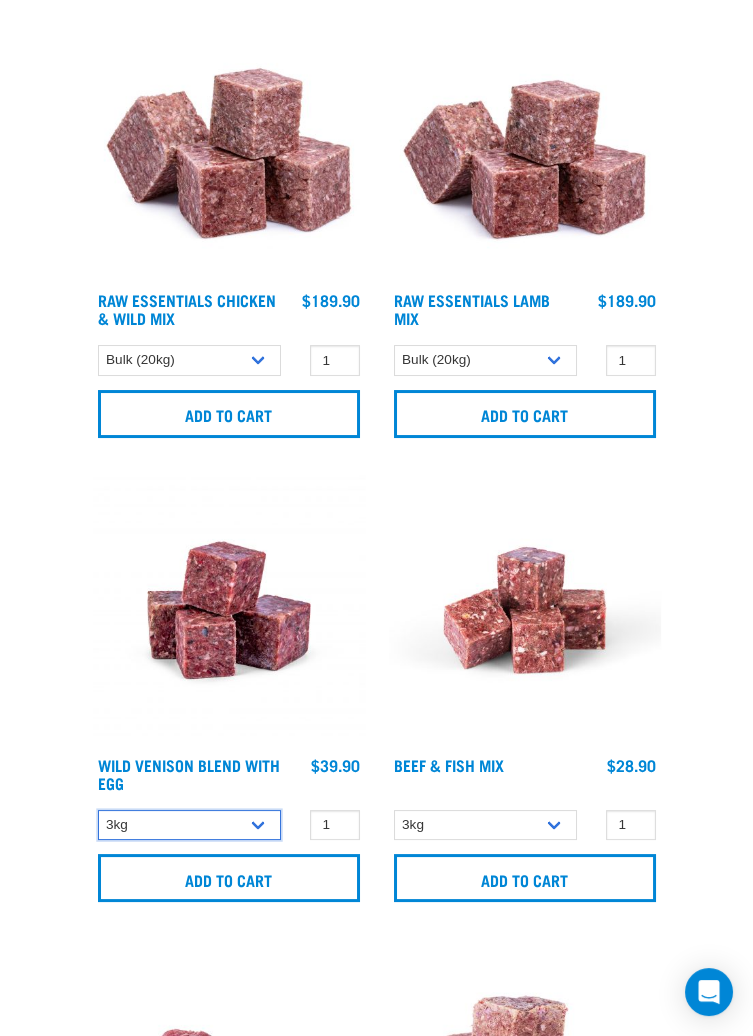 click on "3kg
Bulk (10kg)" at bounding box center [189, 825] 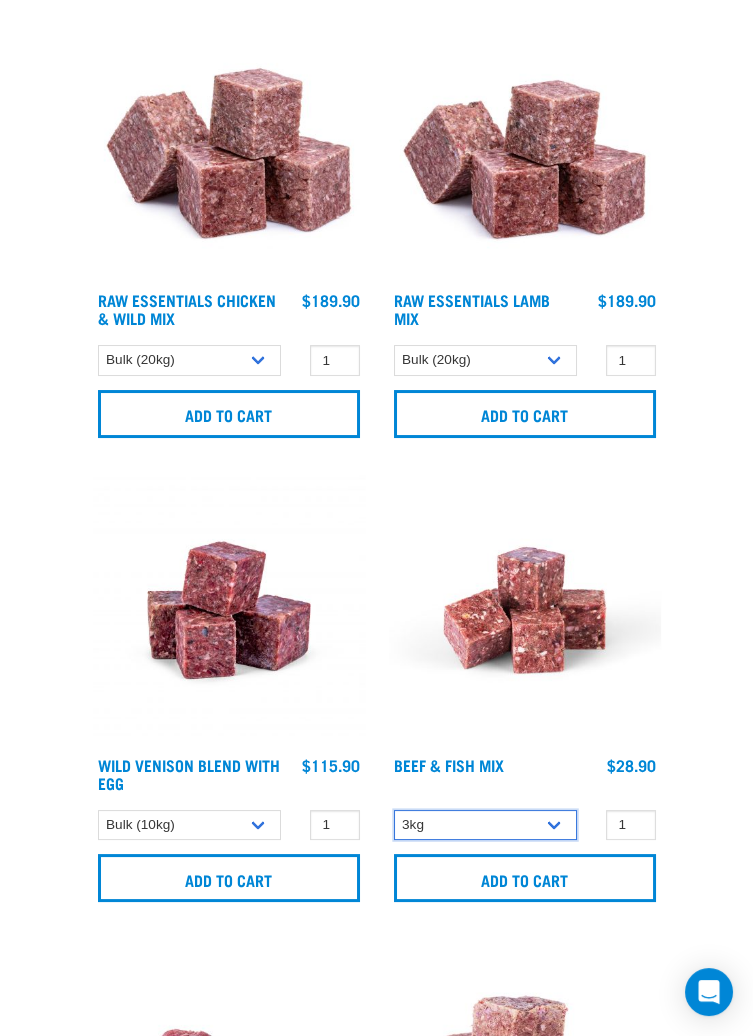 click on "3kg
Bulk (10kg)" at bounding box center (485, 825) 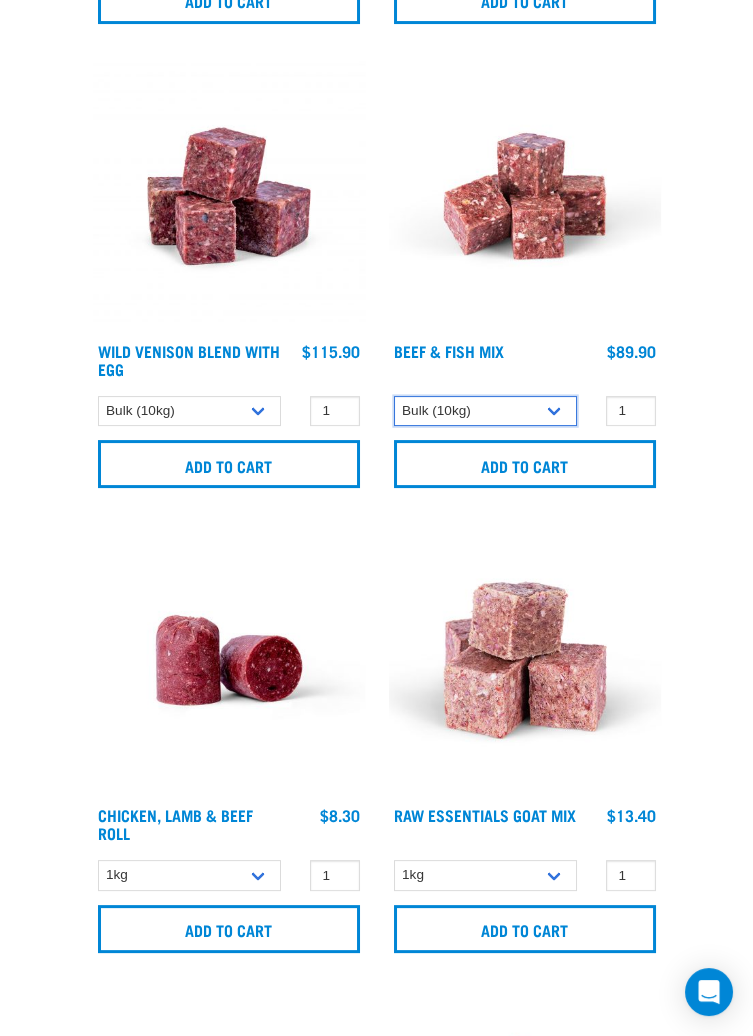 scroll, scrollTop: 686, scrollLeft: 0, axis: vertical 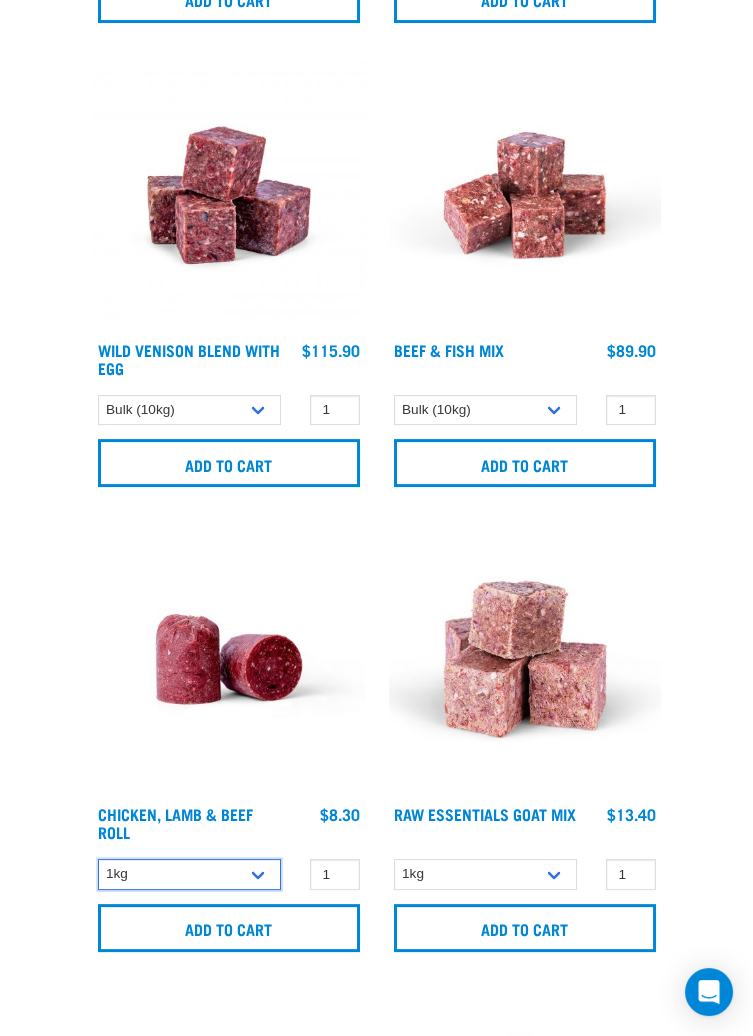 click on "1kg
Bulk (10kg)" at bounding box center [189, 874] 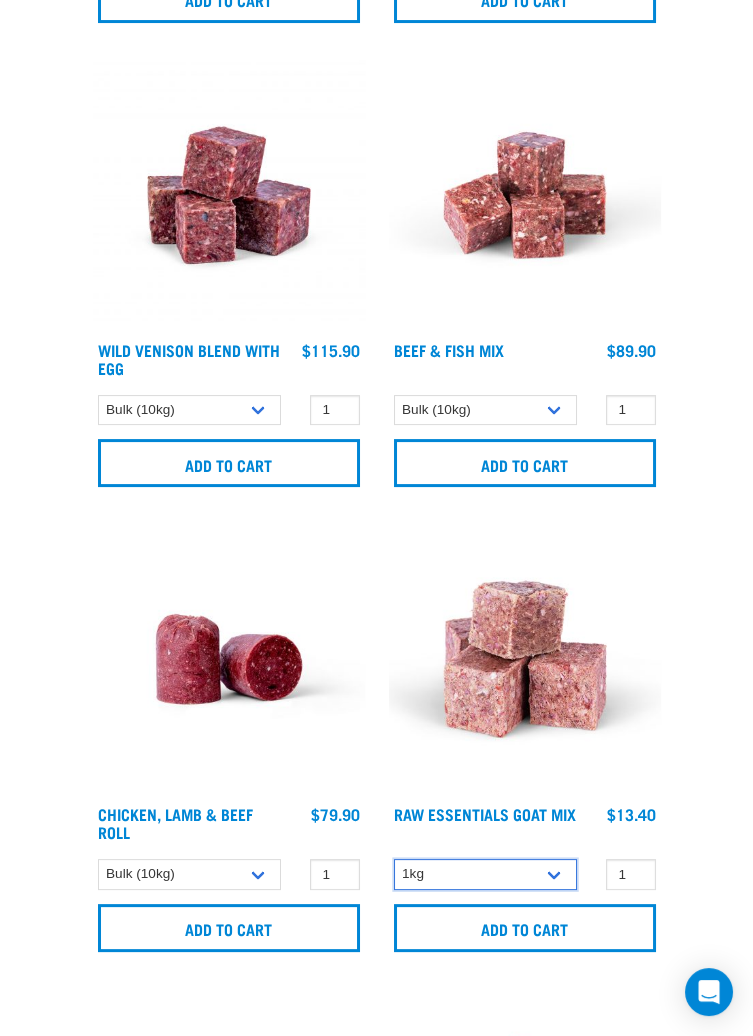 click on "1kg
3kg" at bounding box center (485, 874) 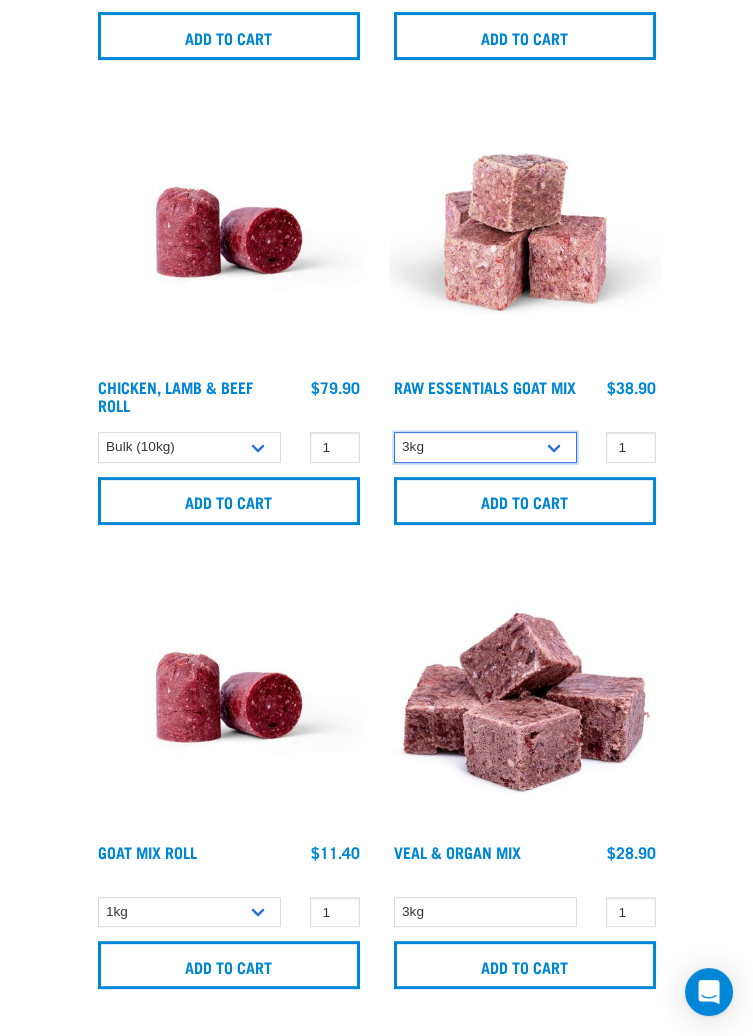 scroll, scrollTop: 1113, scrollLeft: 0, axis: vertical 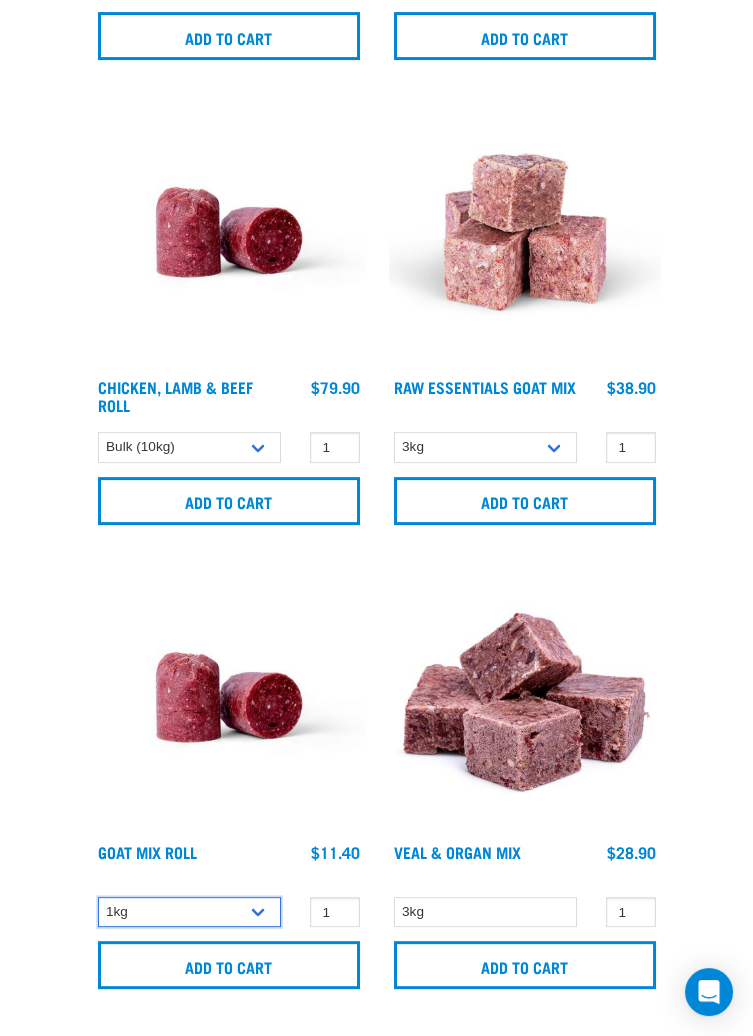 click on "1kg
Bulk (10kg)" at bounding box center [189, 912] 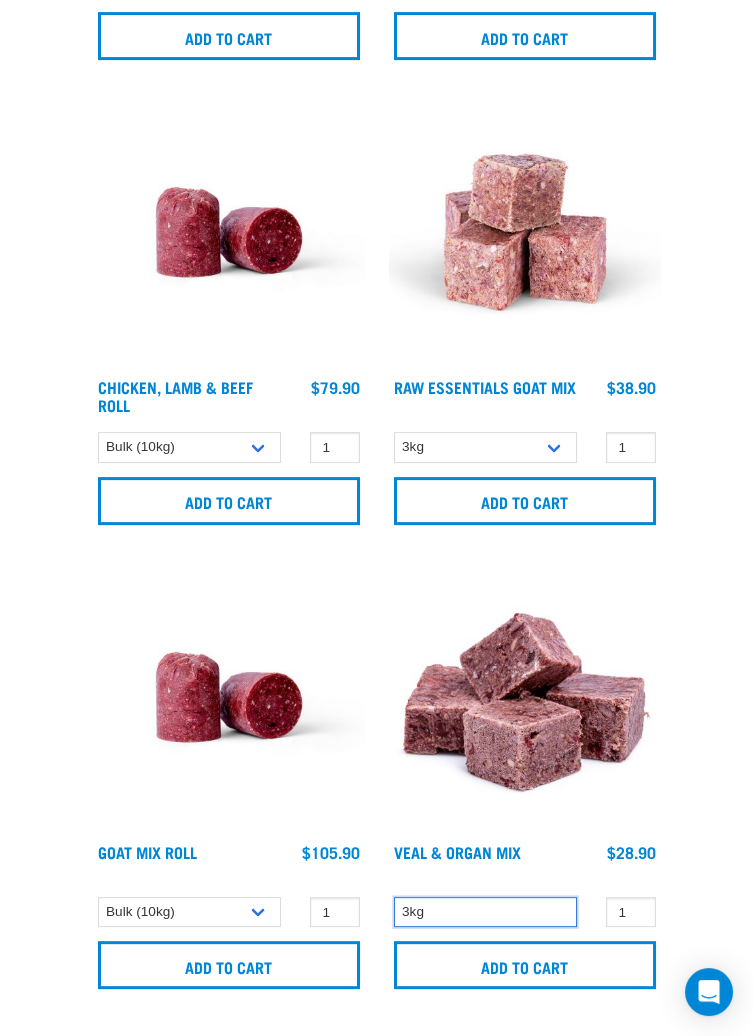 click on "3kg" at bounding box center [485, 912] 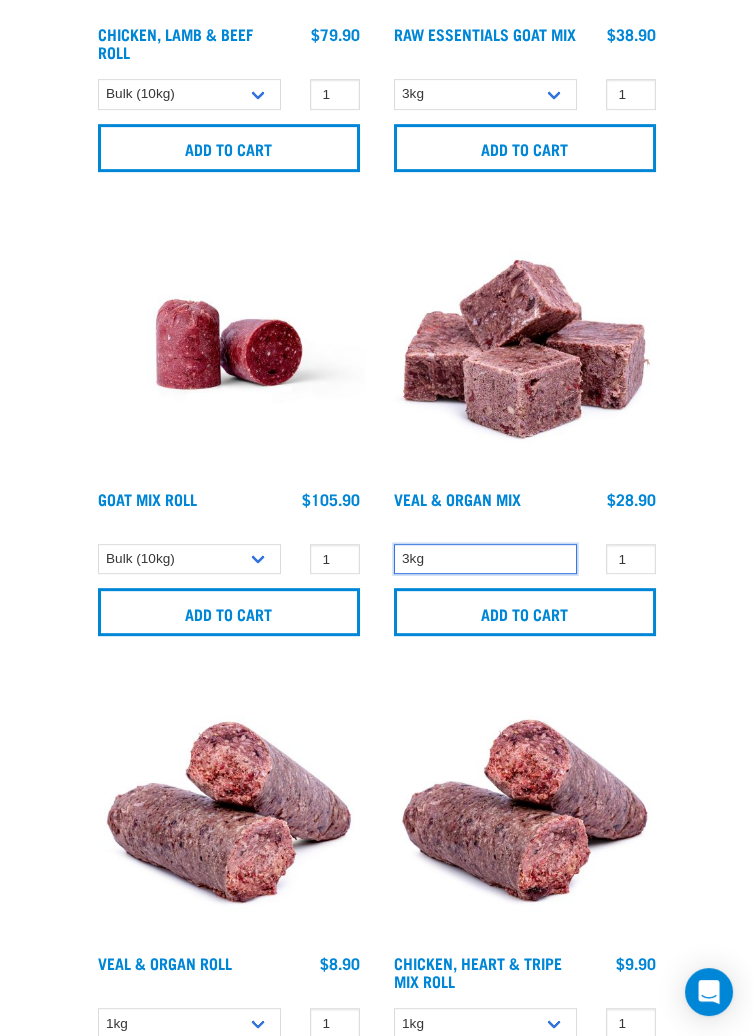 scroll, scrollTop: 1470, scrollLeft: 0, axis: vertical 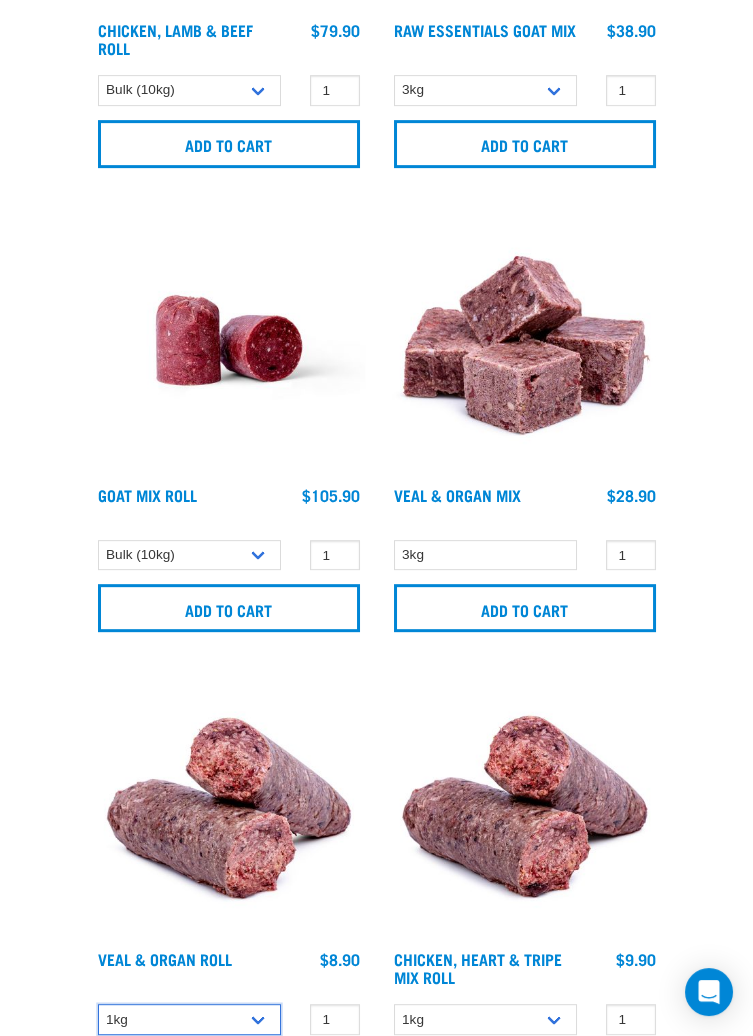 click on "1kg
Bulk (10kg)" at bounding box center [189, 1019] 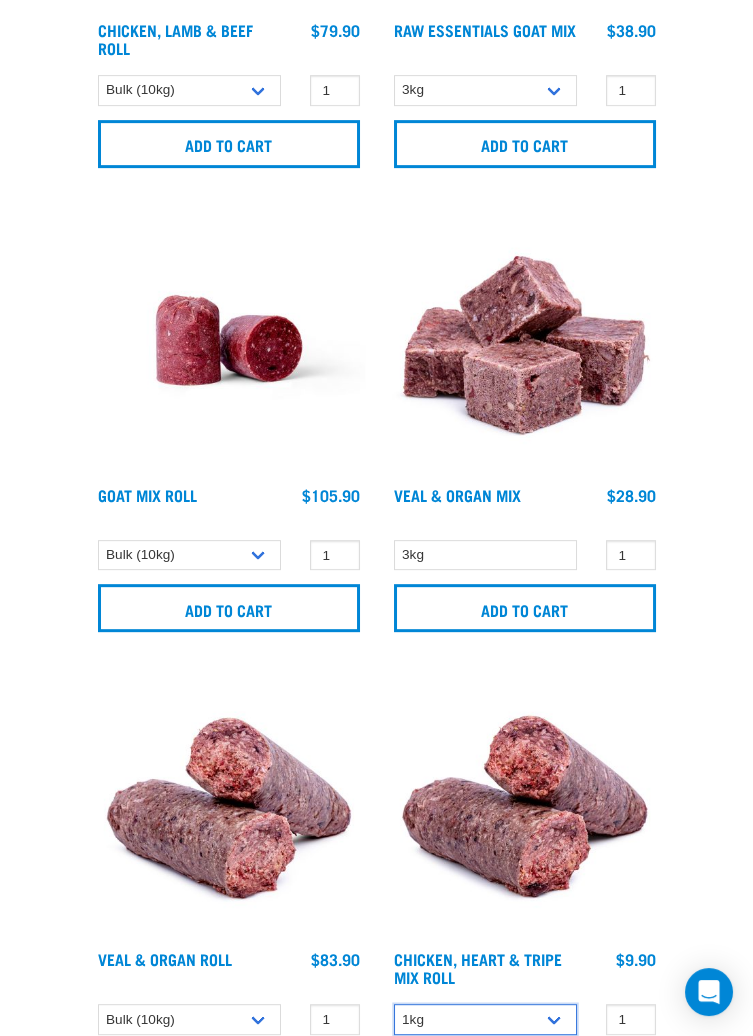 click on "1kg
Bulk (10kg)" at bounding box center (485, 1019) 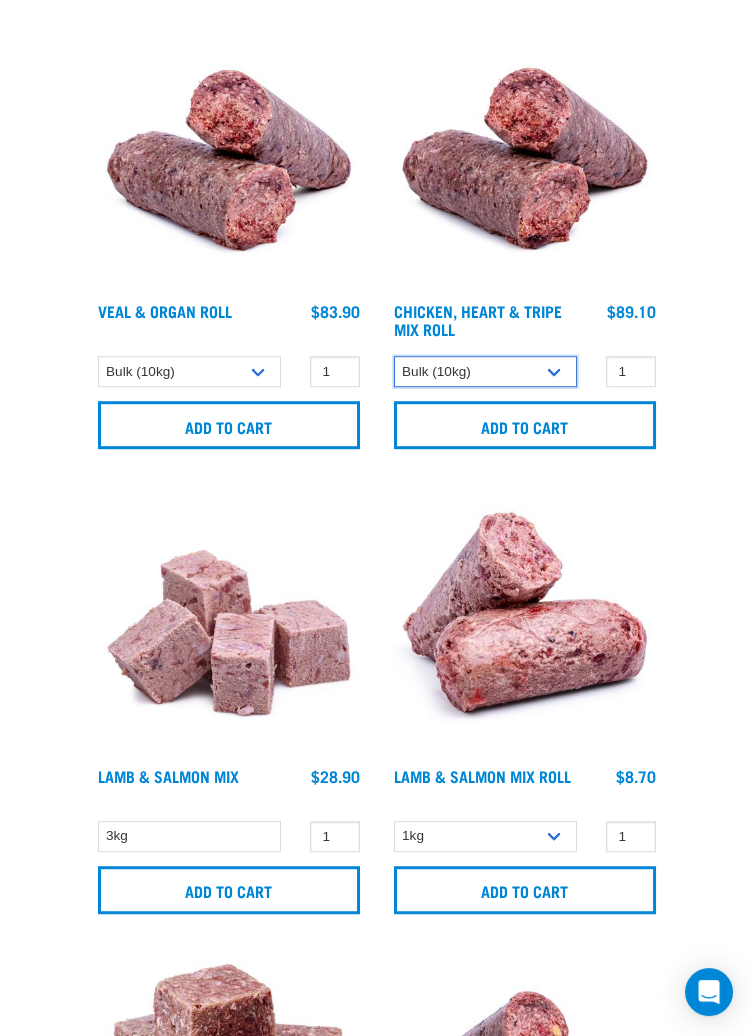 scroll, scrollTop: 2119, scrollLeft: 0, axis: vertical 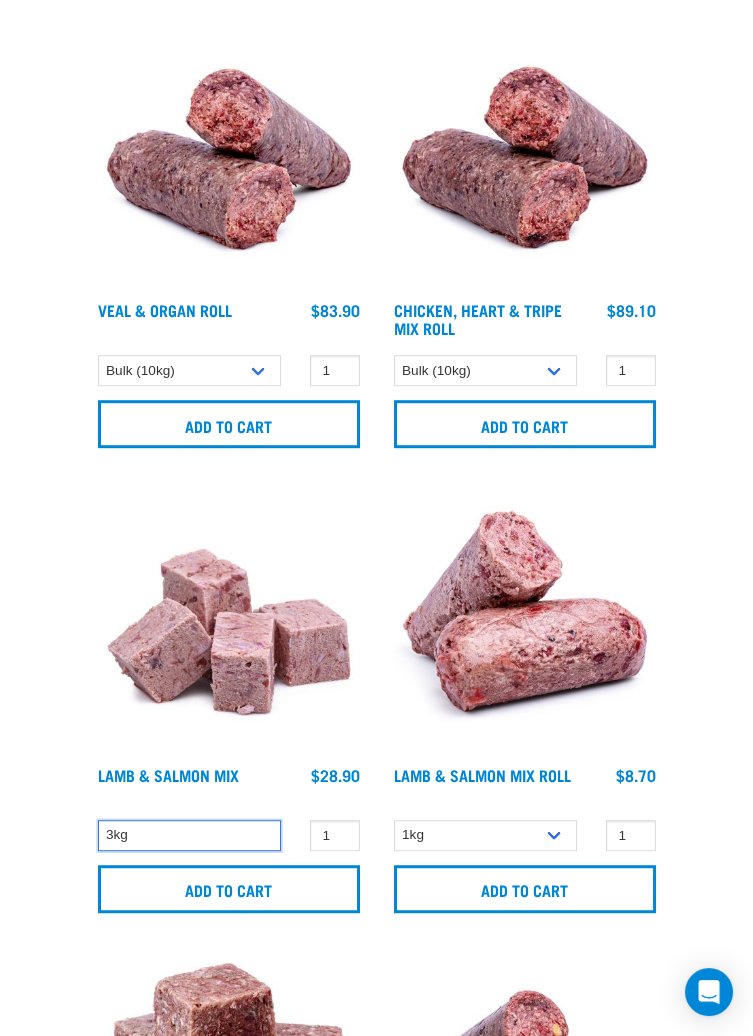 click on "3kg" at bounding box center (189, 835) 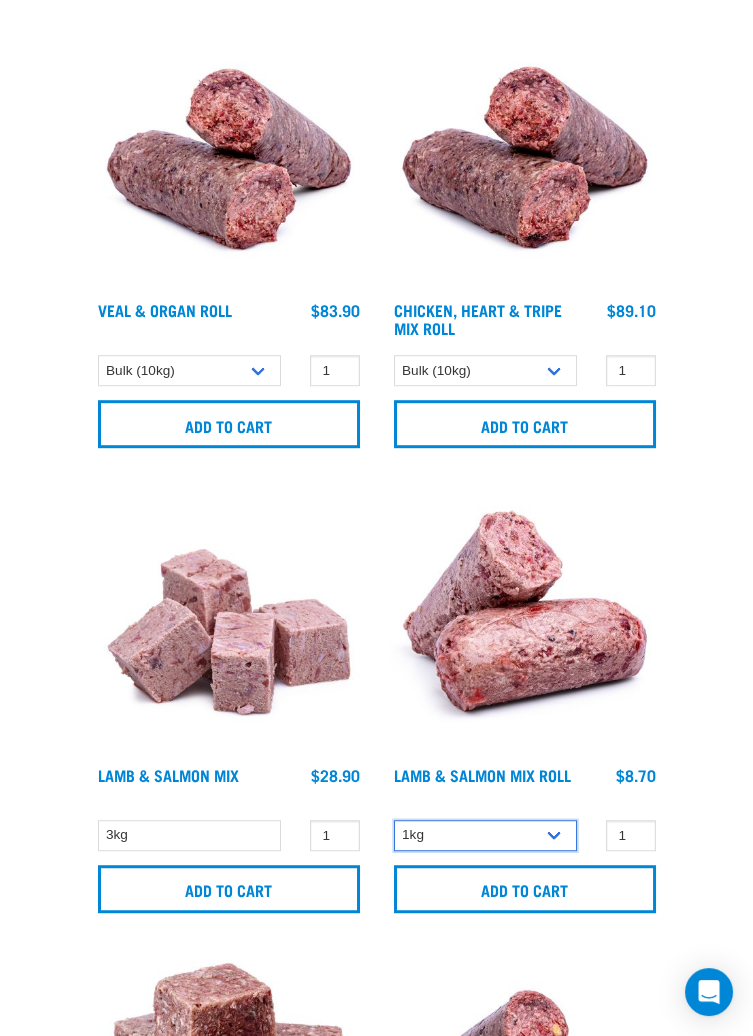 click on "1kg
Bulk (10kg)" at bounding box center [485, 835] 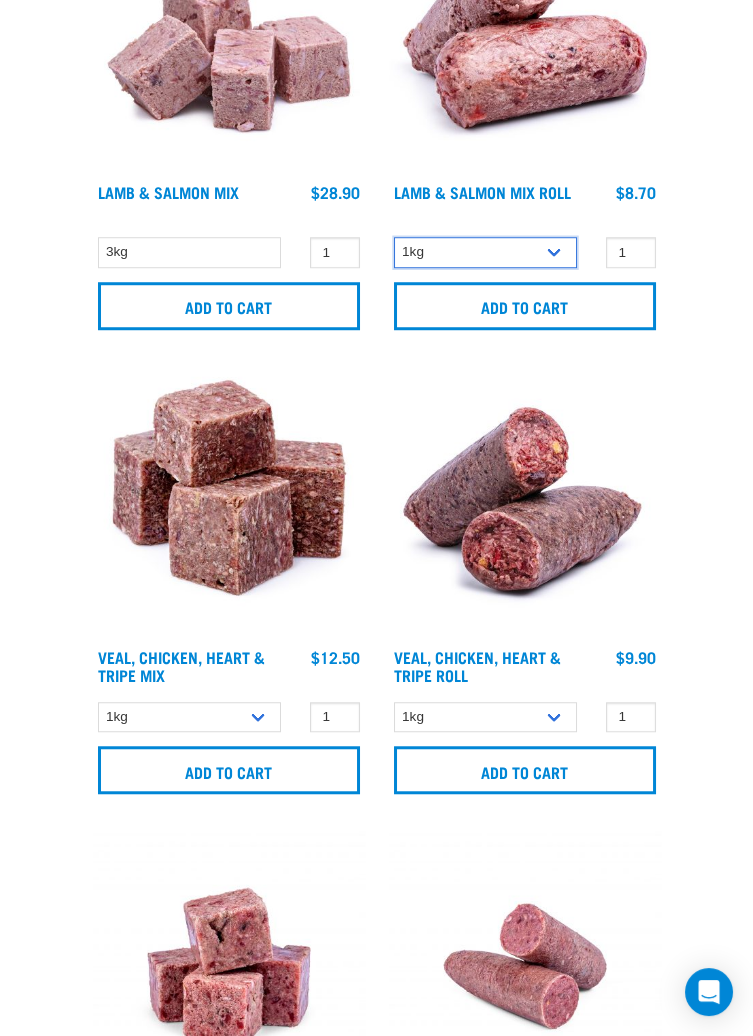 scroll, scrollTop: 2701, scrollLeft: 0, axis: vertical 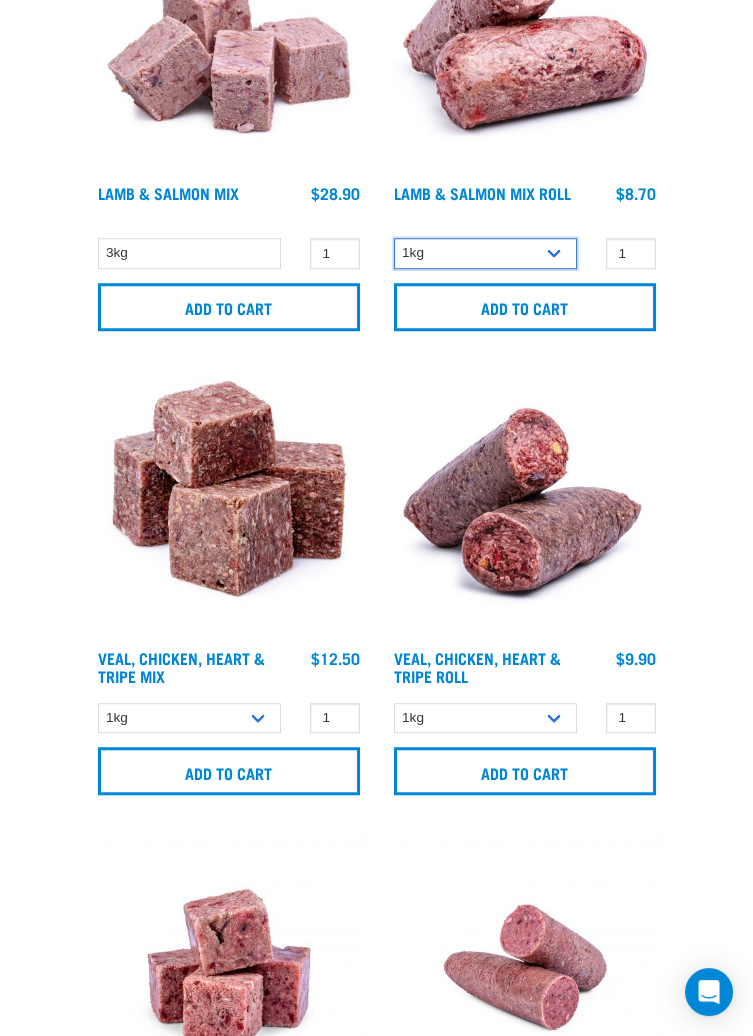 click on "1kg
Bulk (10kg)" at bounding box center (485, 253) 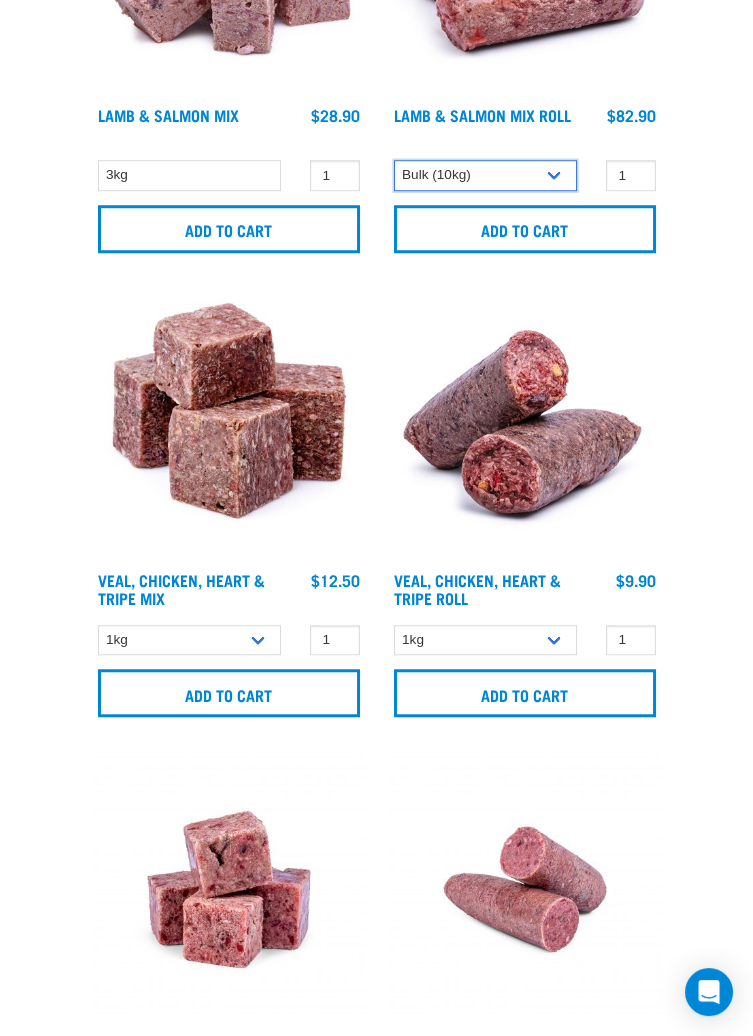 scroll, scrollTop: 2781, scrollLeft: 0, axis: vertical 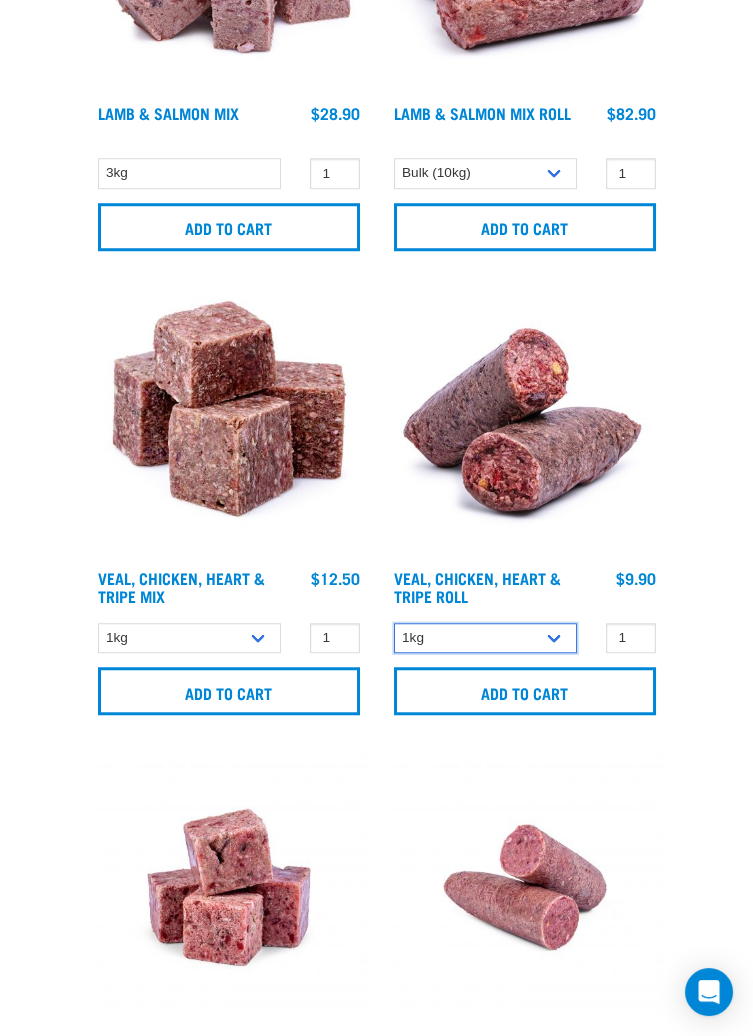 click on "1kg
Bulk (10kg)" at bounding box center (485, 638) 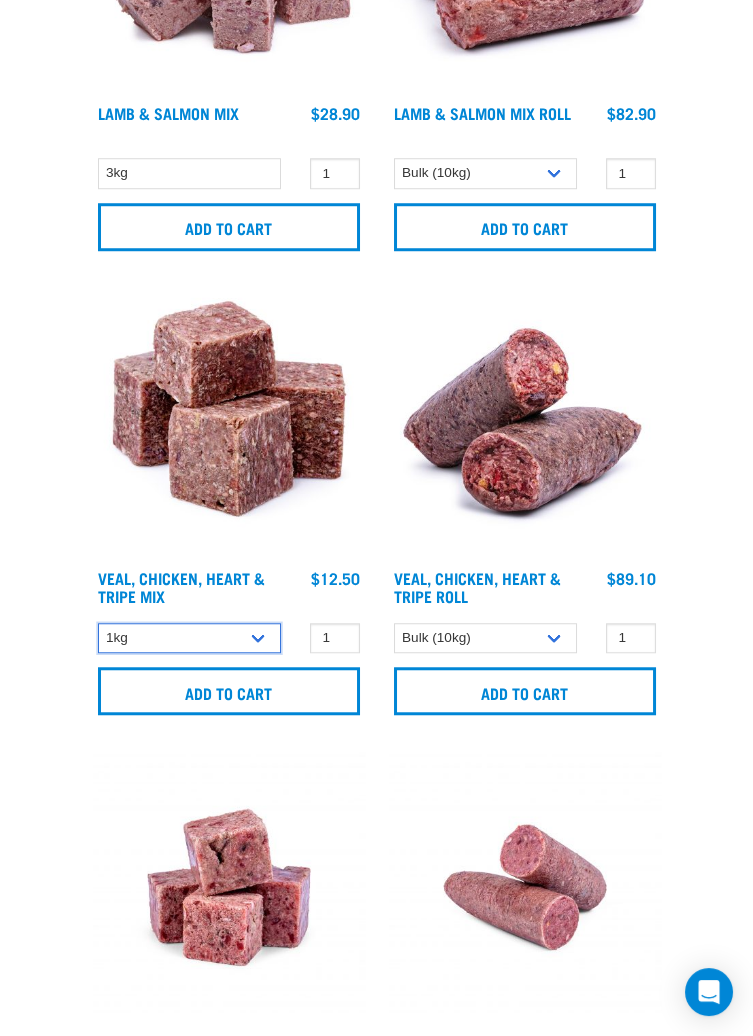 click on "1kg
3kg" at bounding box center (189, 638) 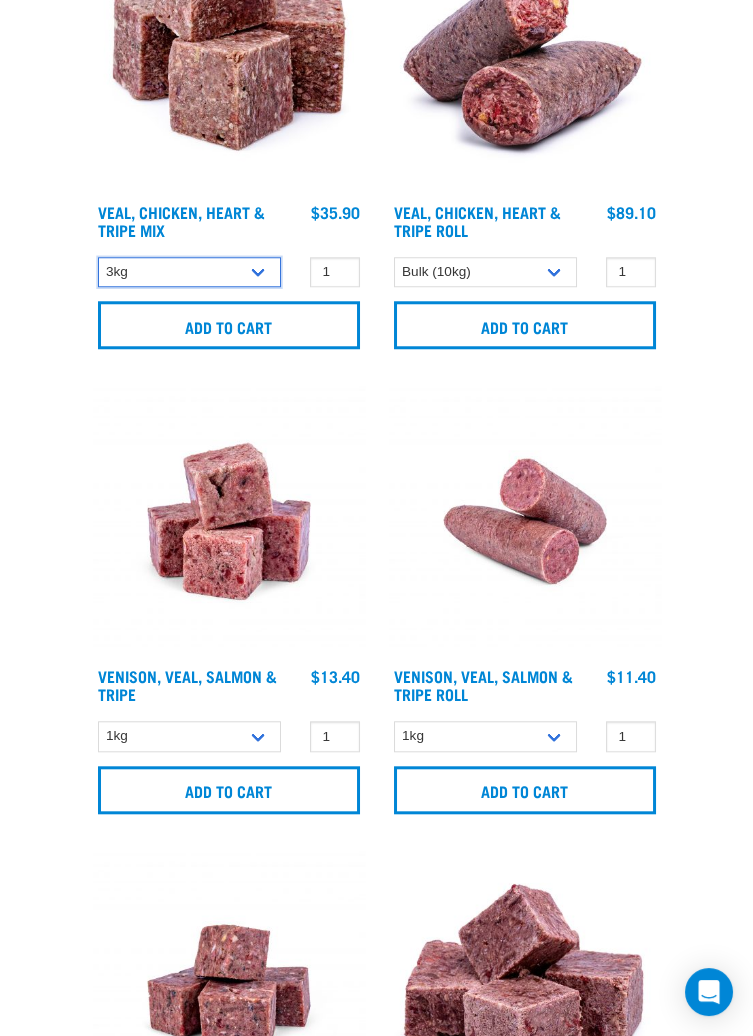 scroll, scrollTop: 3149, scrollLeft: 0, axis: vertical 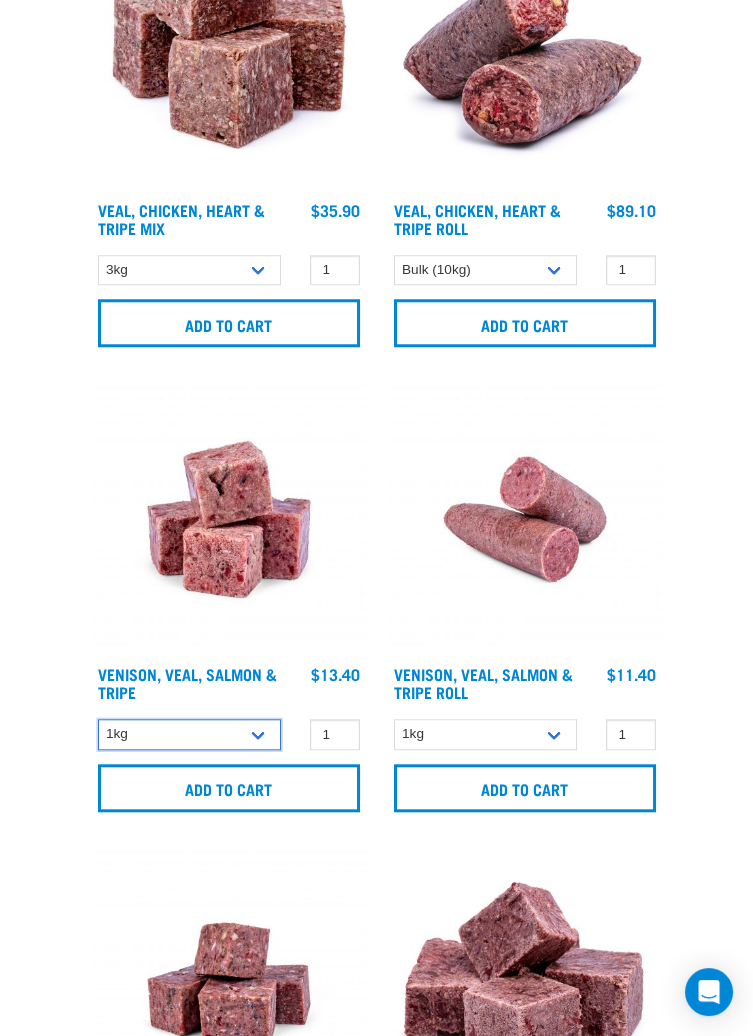 click on "1kg
3kg" at bounding box center (189, 734) 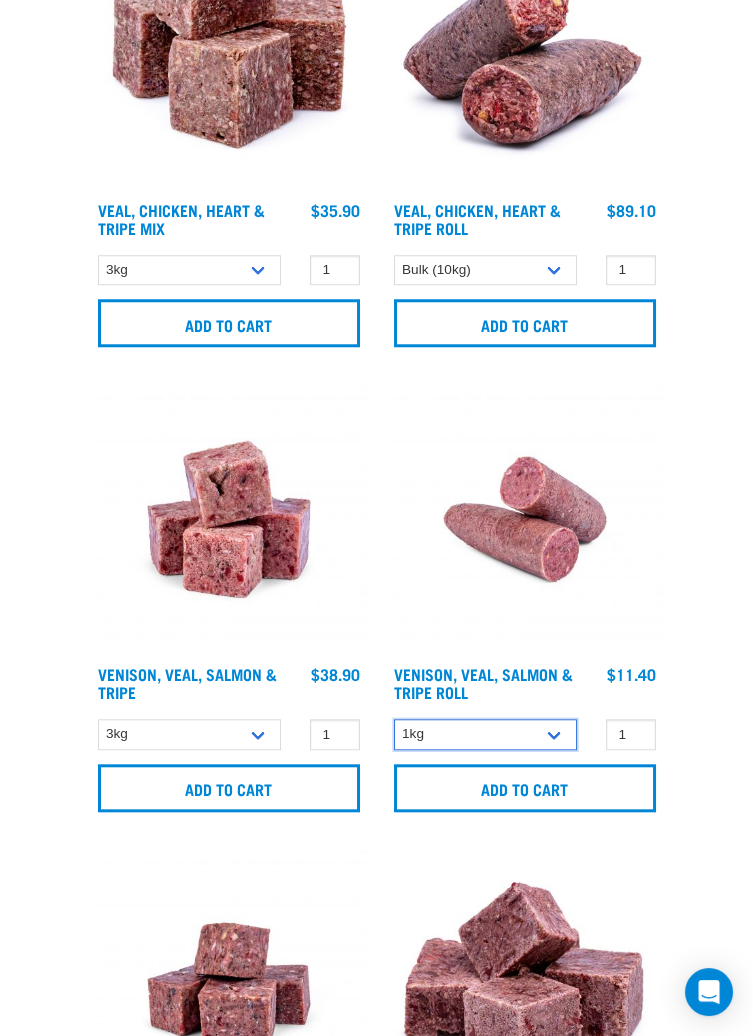 click on "1kg
Bulk (10kg)" at bounding box center [485, 734] 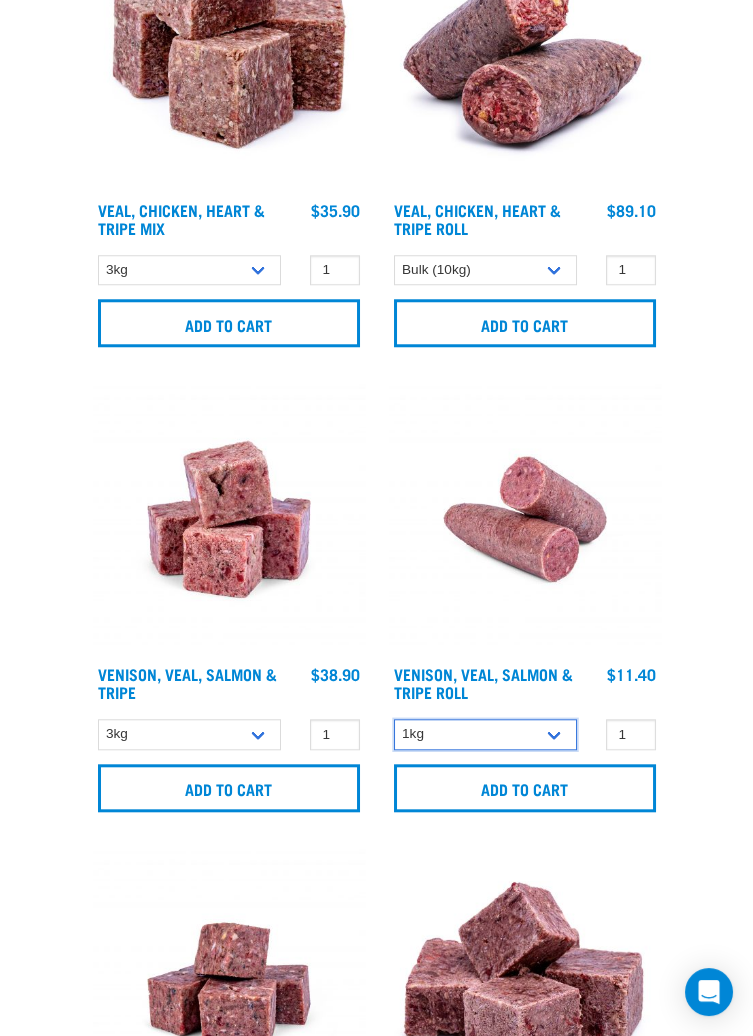 select on "336057" 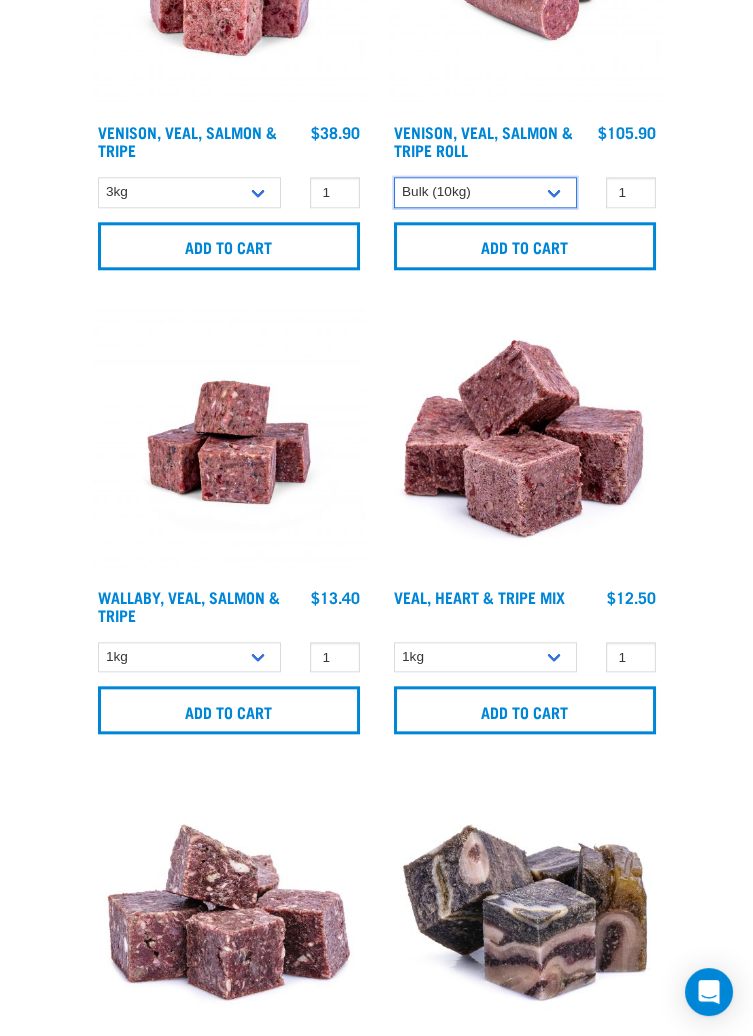 scroll, scrollTop: 3696, scrollLeft: 0, axis: vertical 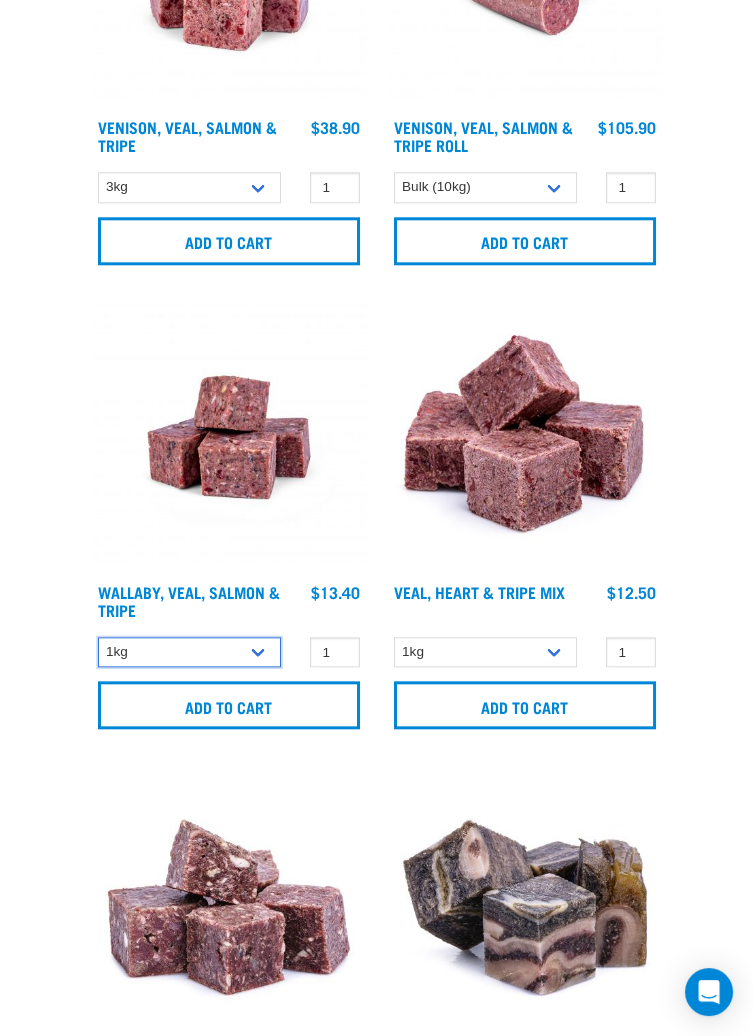 click on "1kg
3kg
Bulk (18kg)" at bounding box center (189, 652) 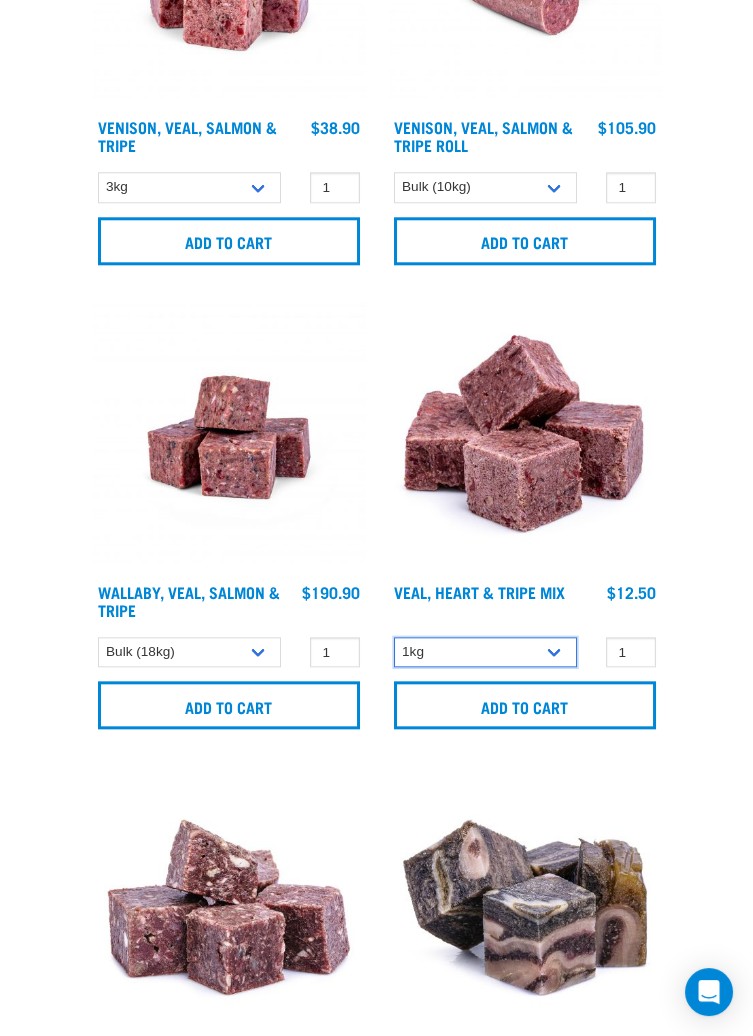 click on "1kg
3kg" at bounding box center [485, 652] 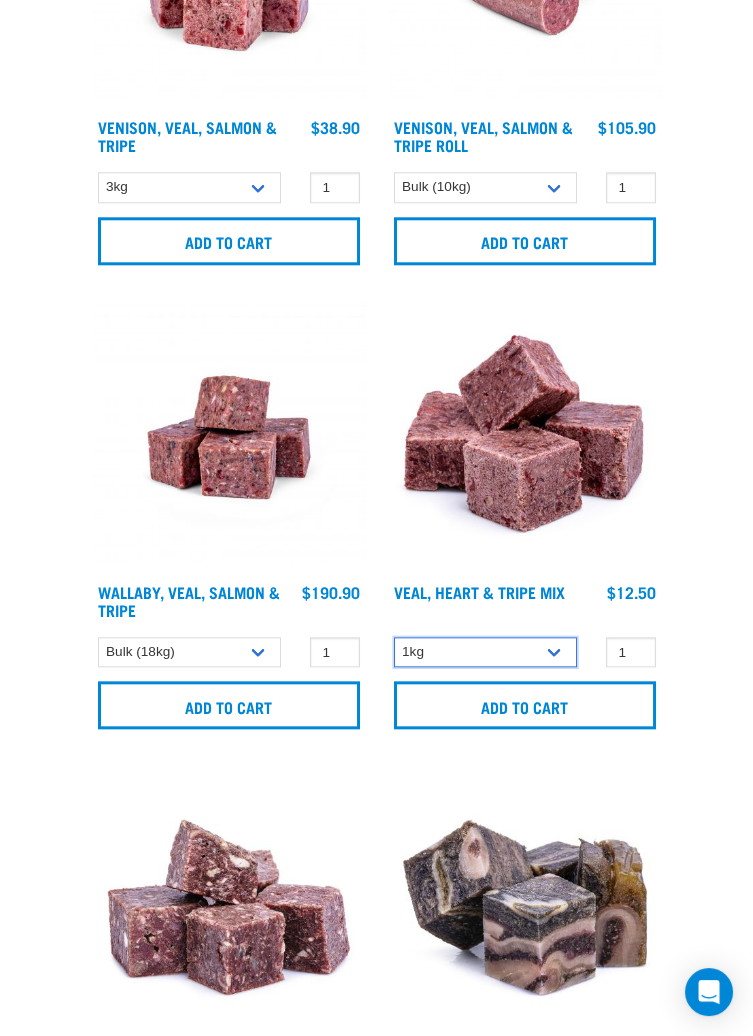 select on "755" 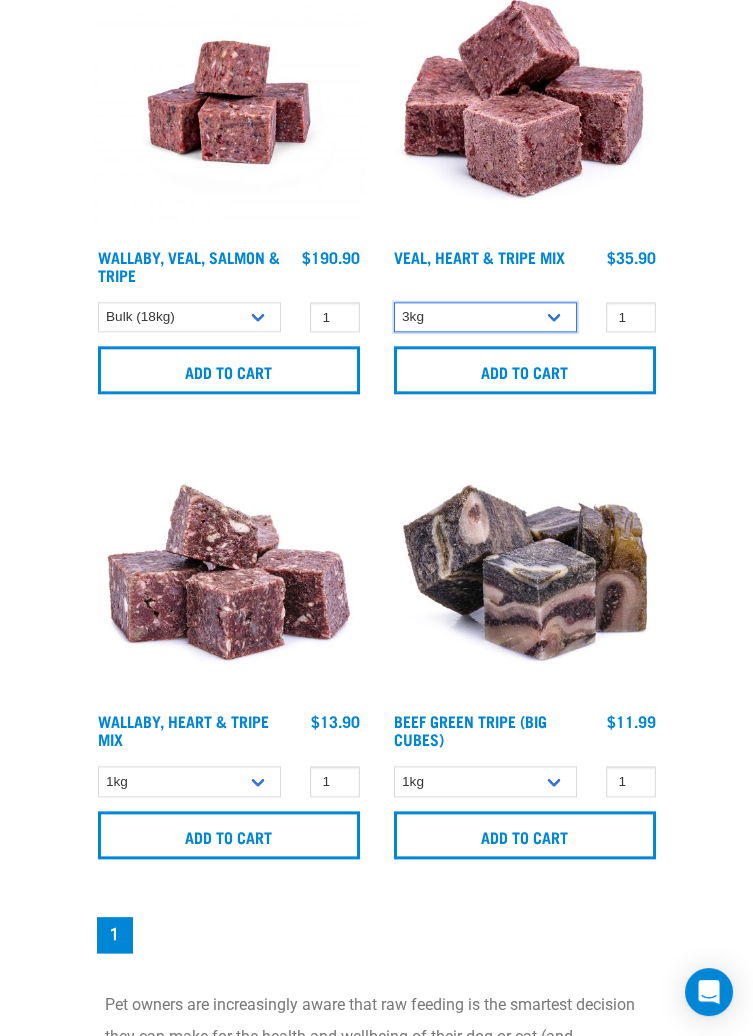 scroll, scrollTop: 4032, scrollLeft: 0, axis: vertical 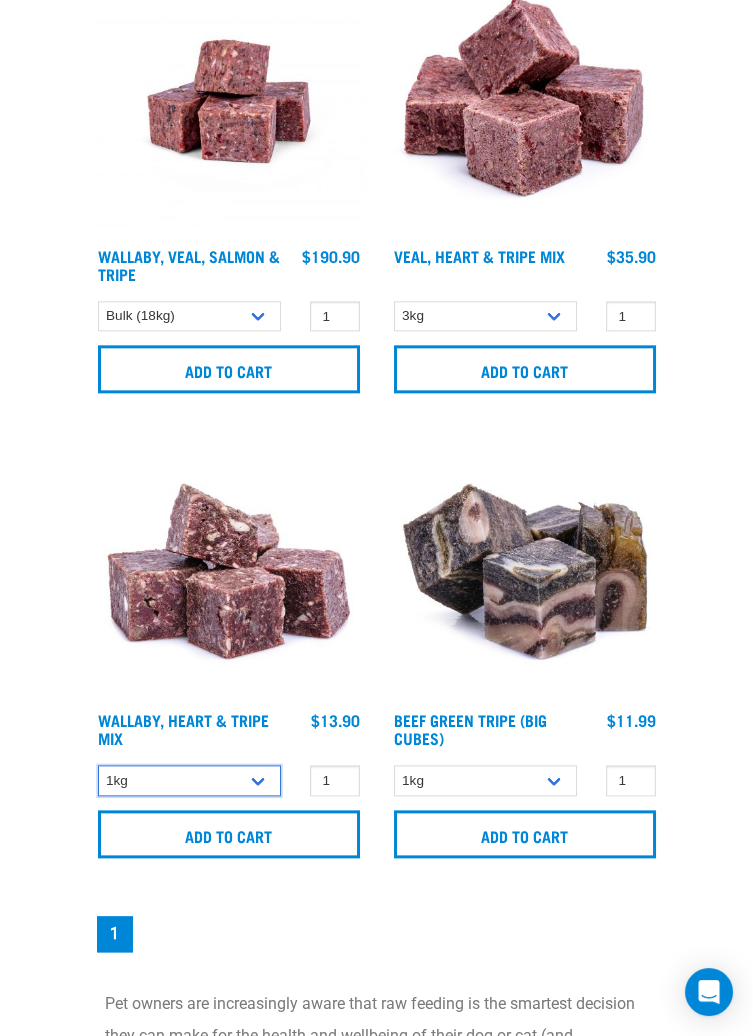 click on "1kg
3kg" at bounding box center (189, 780) 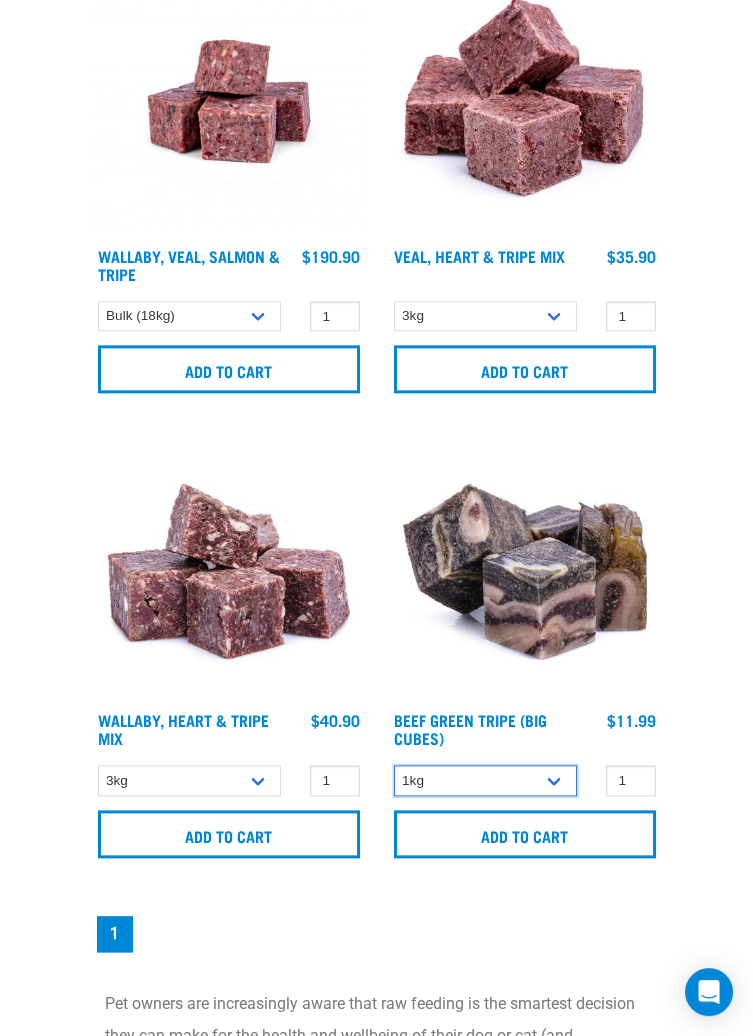 click on "1kg
3kg
Bulk (10kg)" at bounding box center [485, 780] 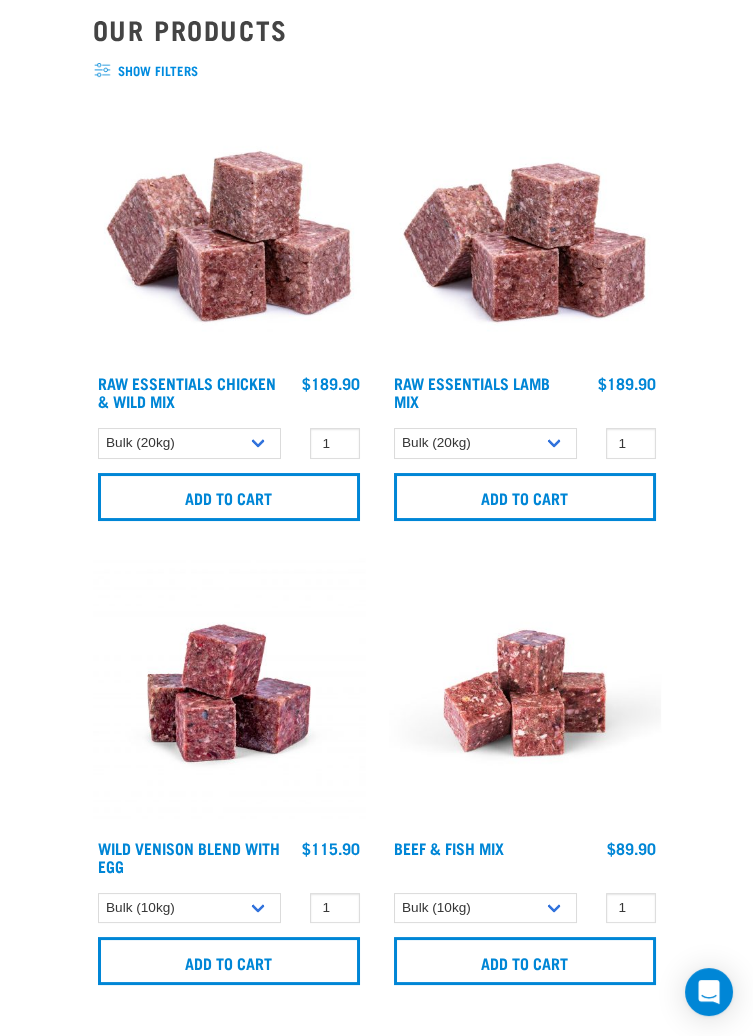 scroll, scrollTop: 0, scrollLeft: 0, axis: both 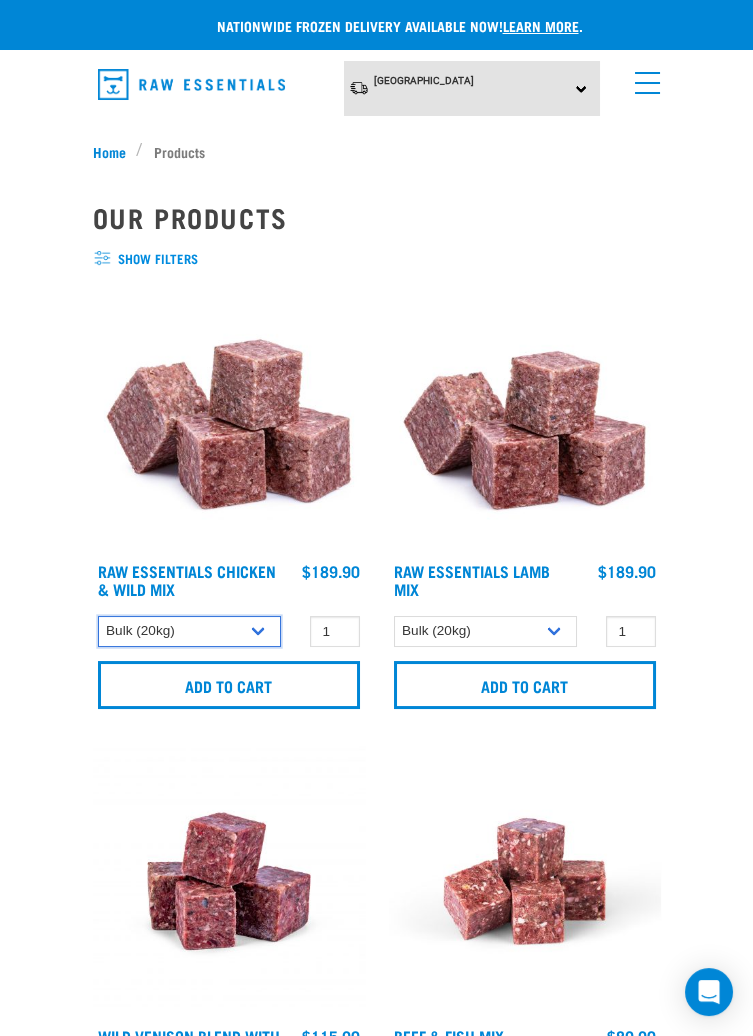 click on "1kg
3kg
Bulk (10kg)" at bounding box center (189, 631) 